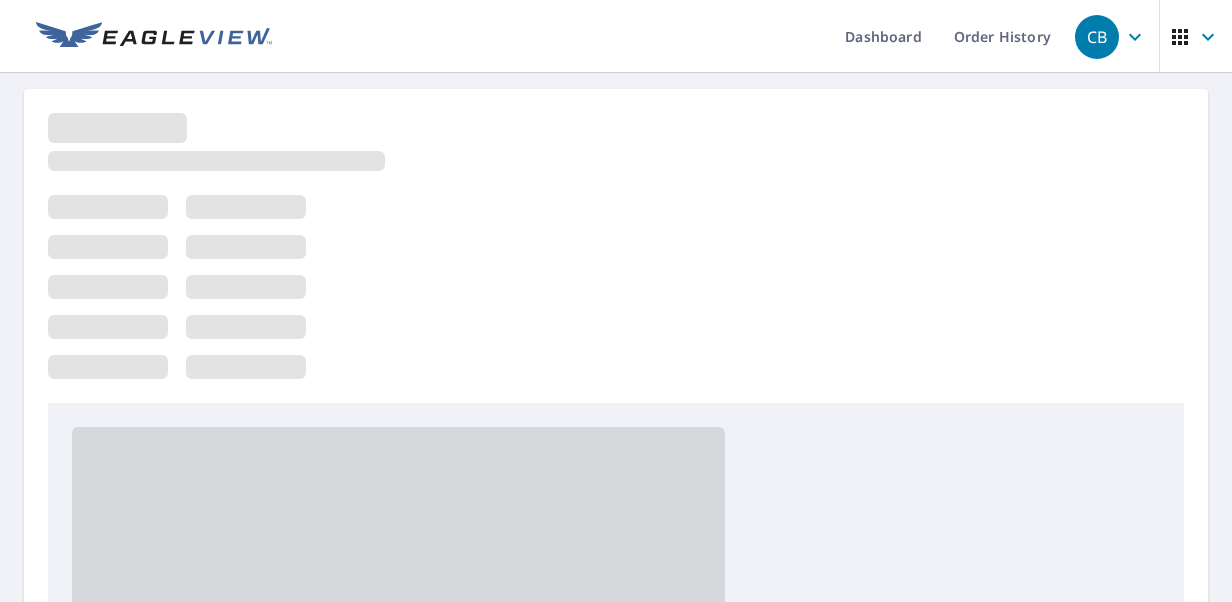 scroll, scrollTop: 0, scrollLeft: 0, axis: both 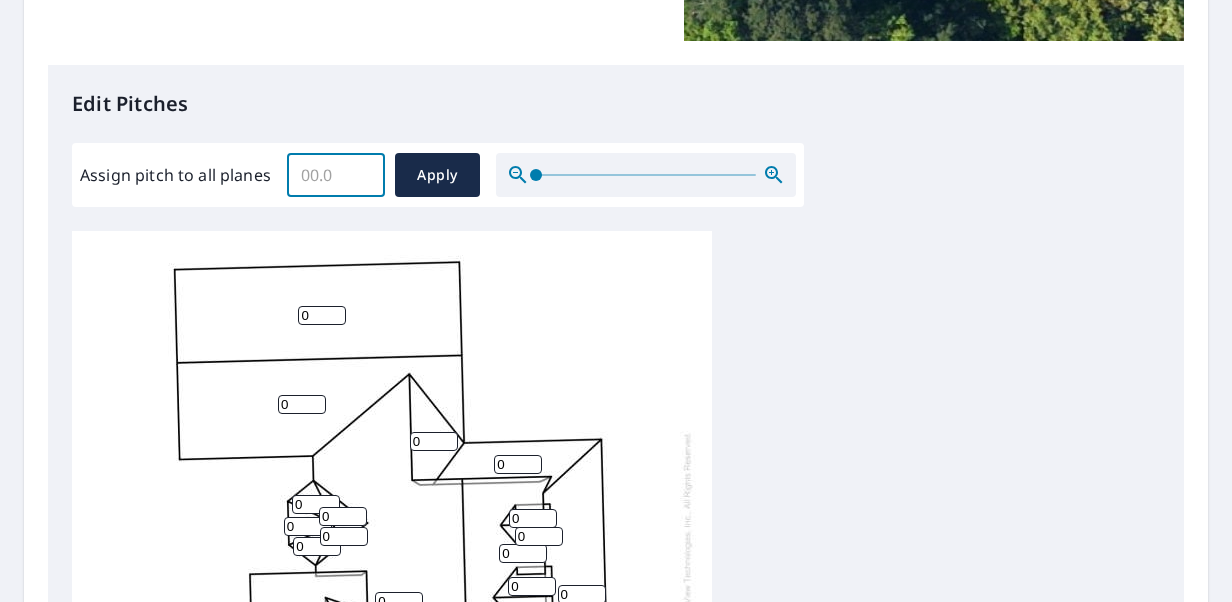 click on "Assign pitch to all planes" at bounding box center (336, 175) 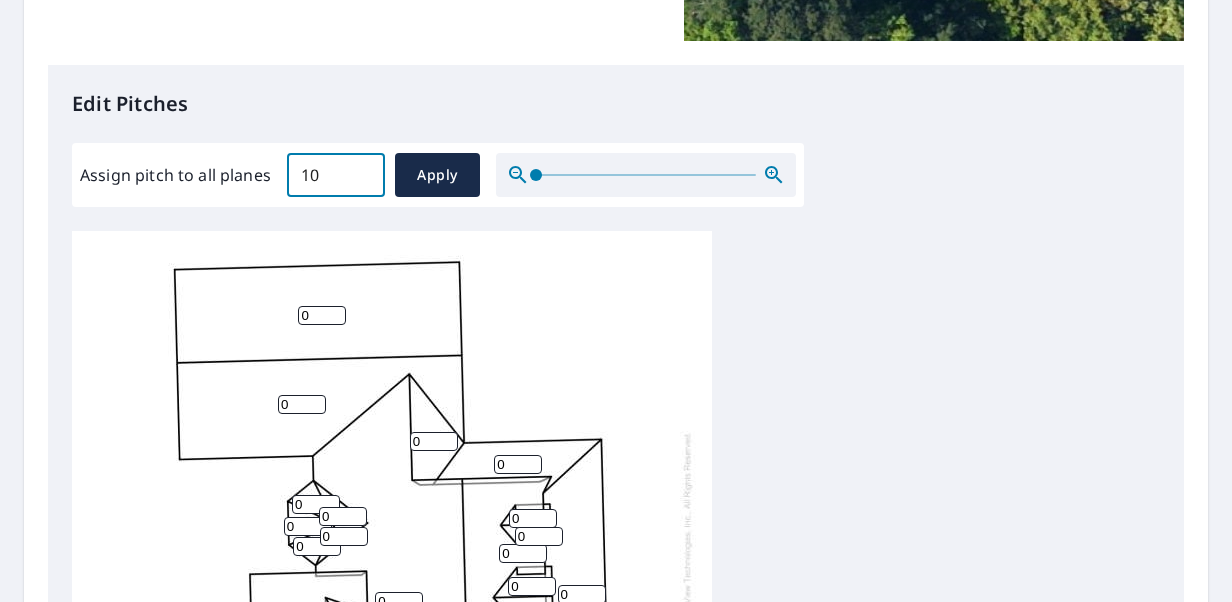 type on "10" 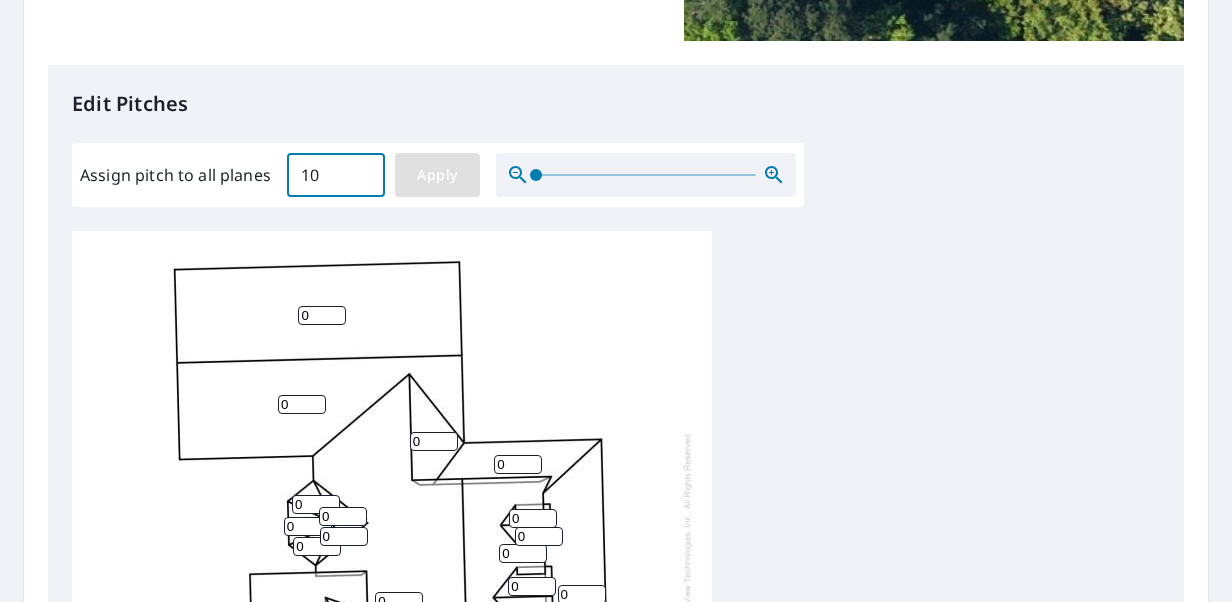 click on "Apply" at bounding box center [437, 175] 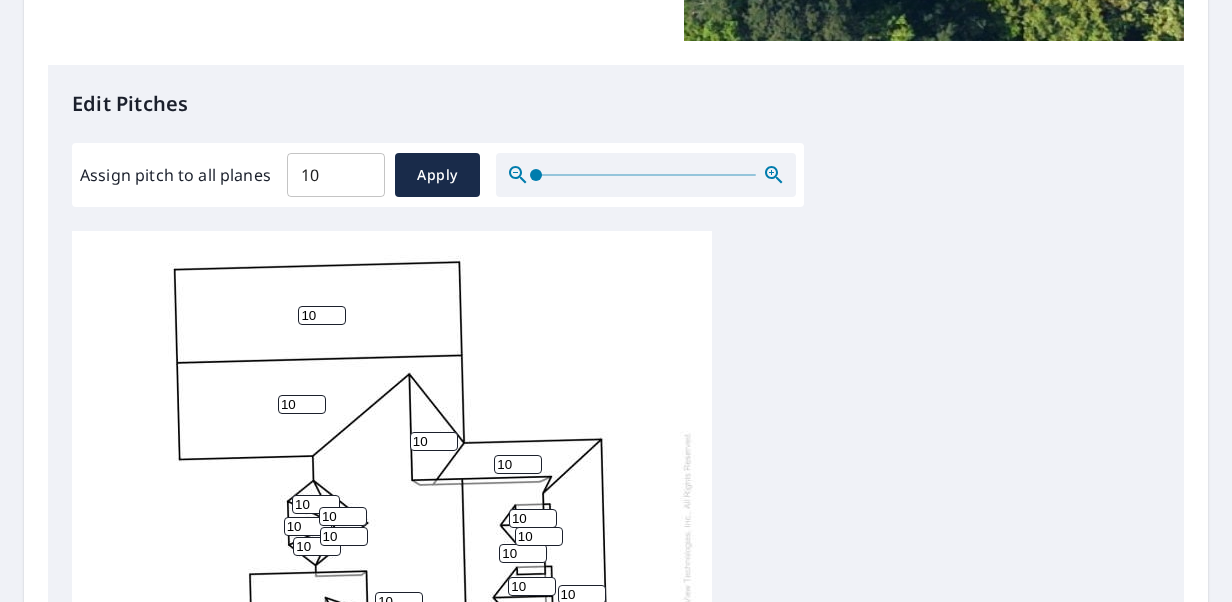 scroll, scrollTop: 20, scrollLeft: 0, axis: vertical 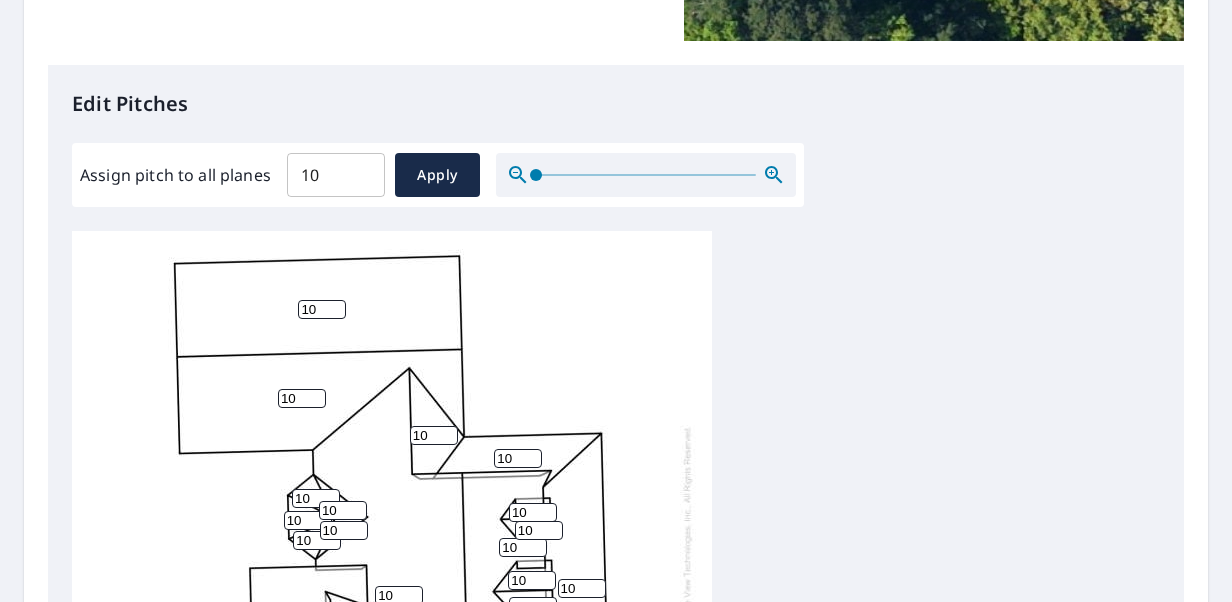 click on "10 10 10 10 10 10 10 10 10 10 10 10 10 10 10 10 10 10 10 10 10 10 10" at bounding box center (392, 539) 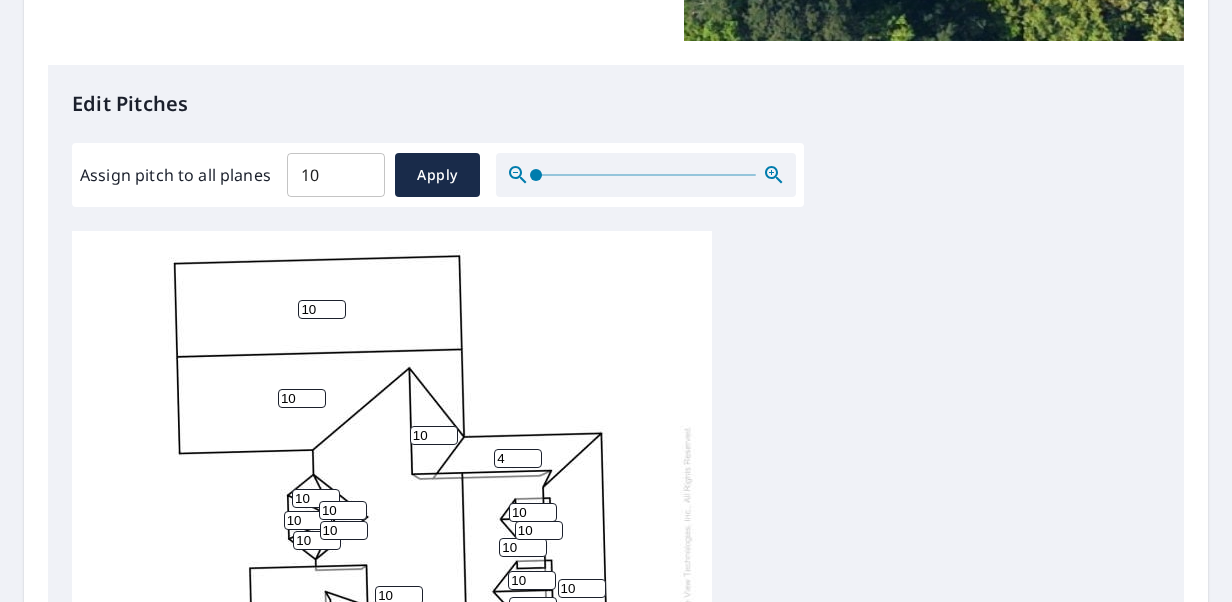 type on "4" 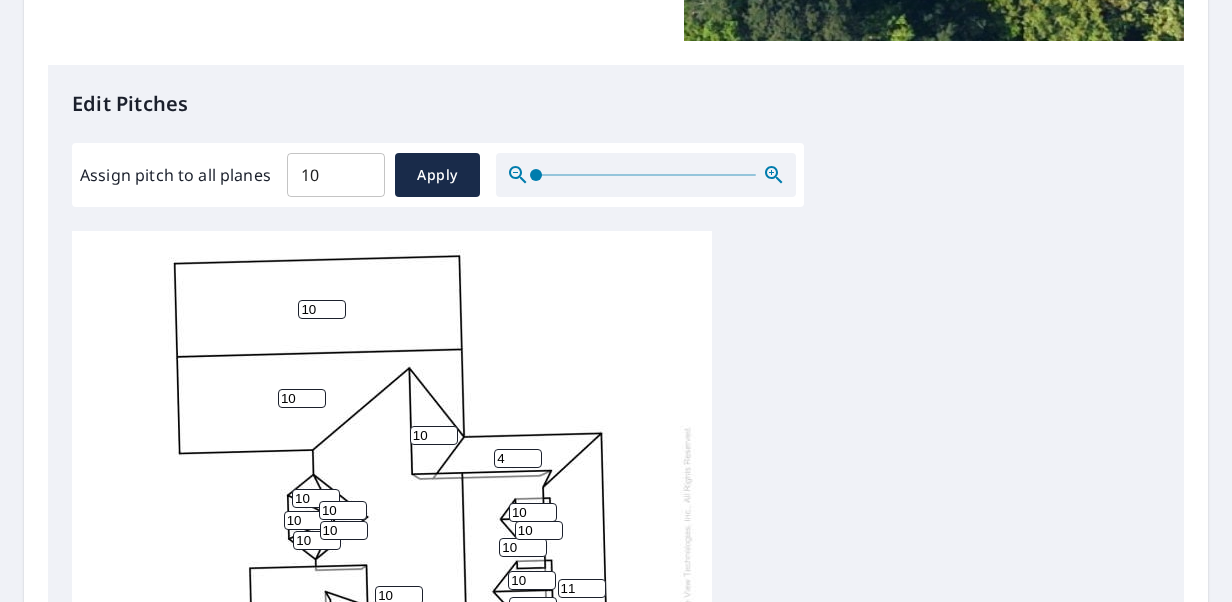 click on "11" at bounding box center [582, 588] 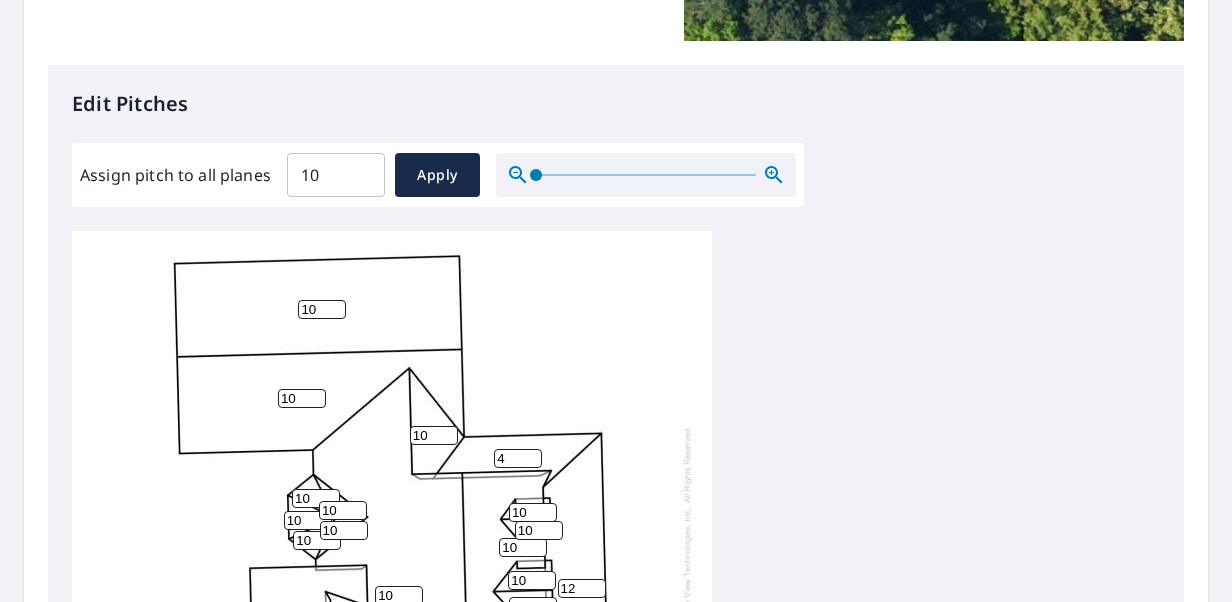 click on "12" at bounding box center [582, 588] 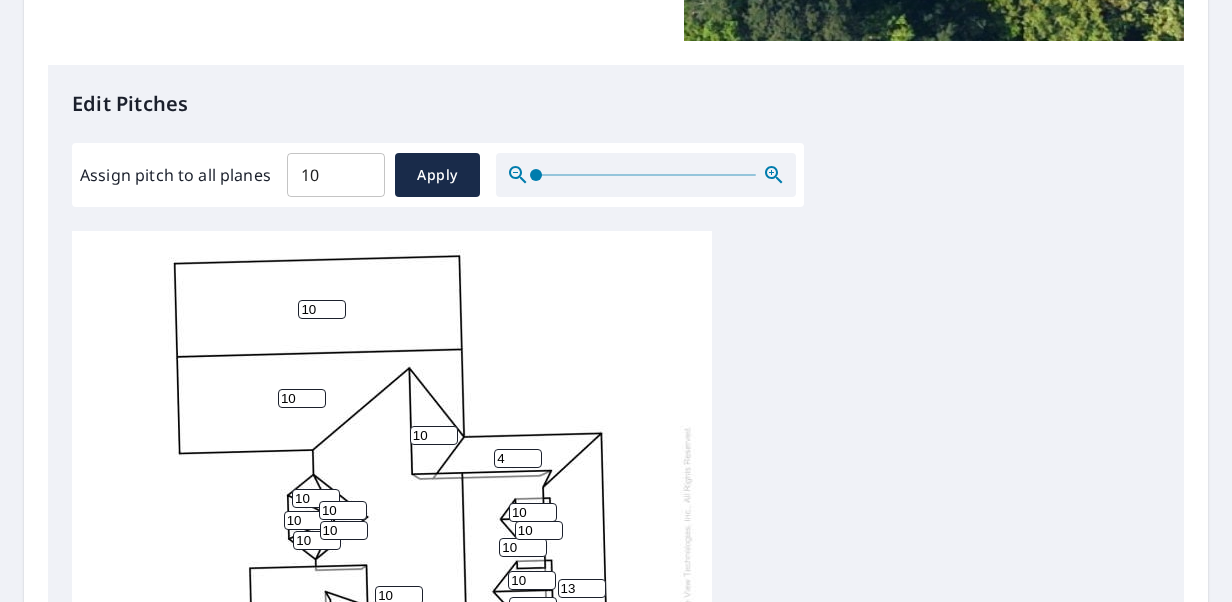 click on "13" at bounding box center (582, 588) 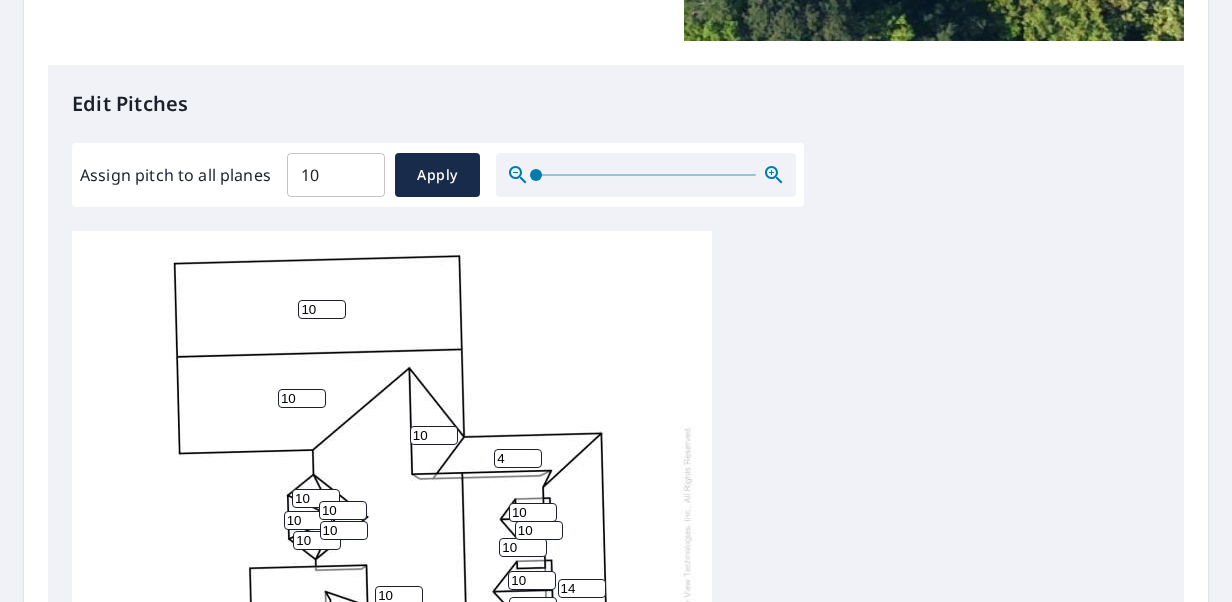 click on "14" at bounding box center [582, 588] 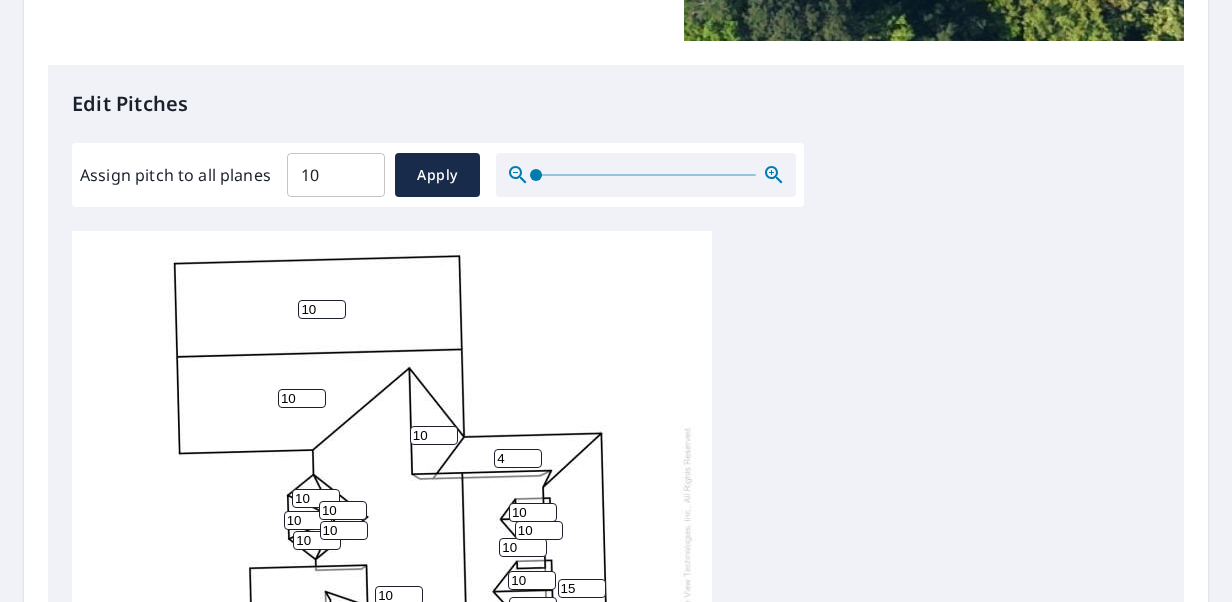 click on "15" at bounding box center (582, 588) 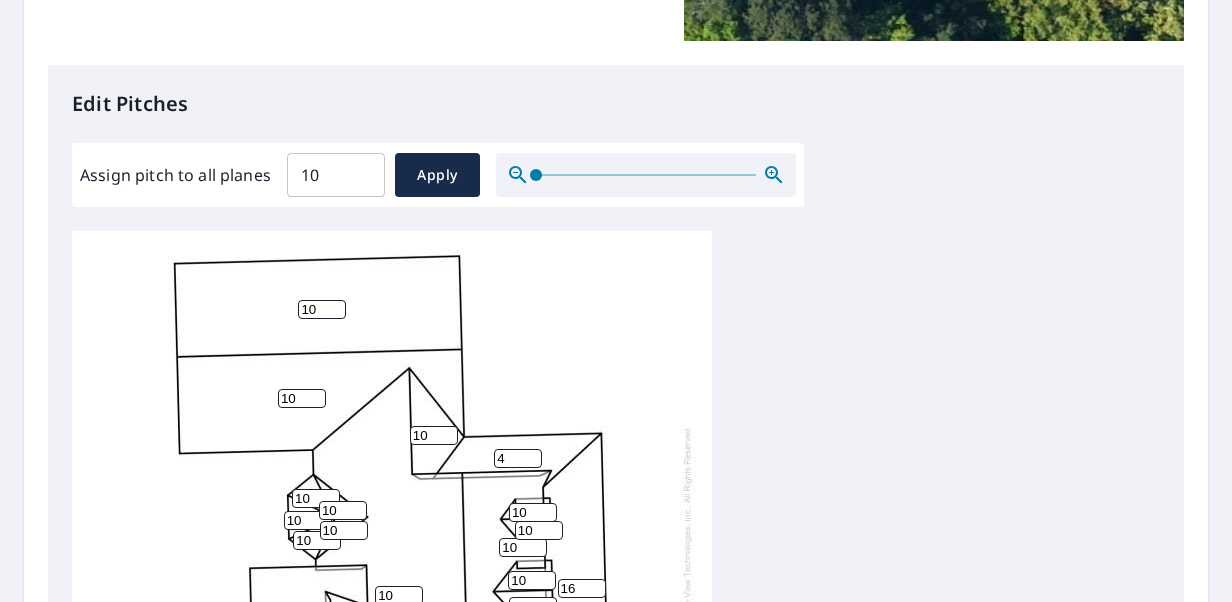 click on "16" at bounding box center [582, 588] 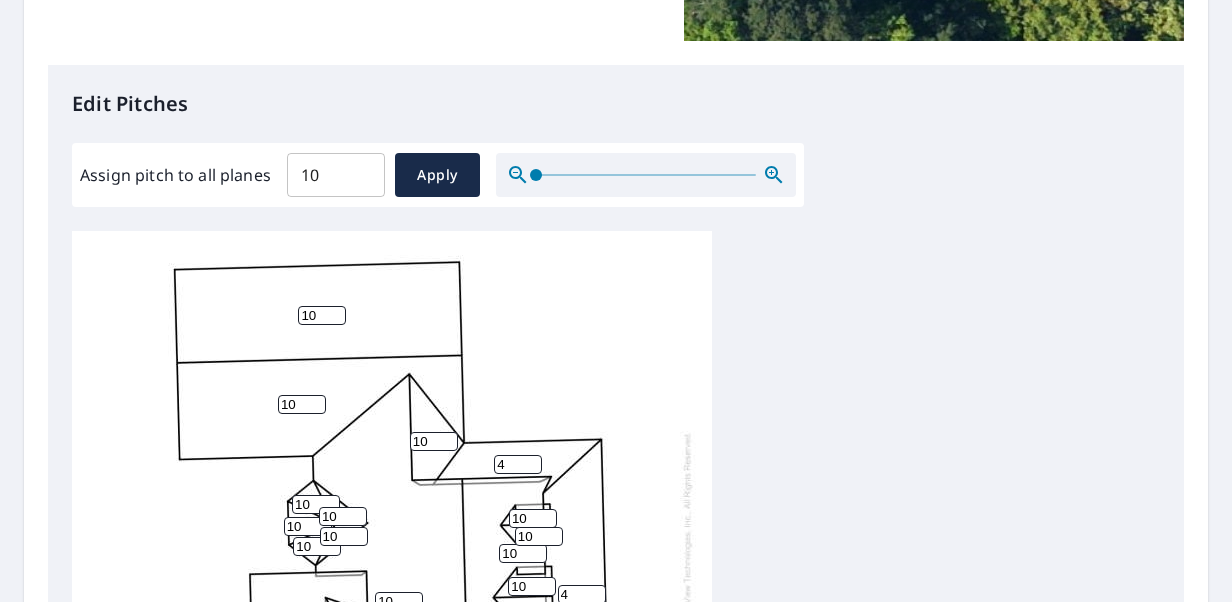 scroll, scrollTop: 20, scrollLeft: 0, axis: vertical 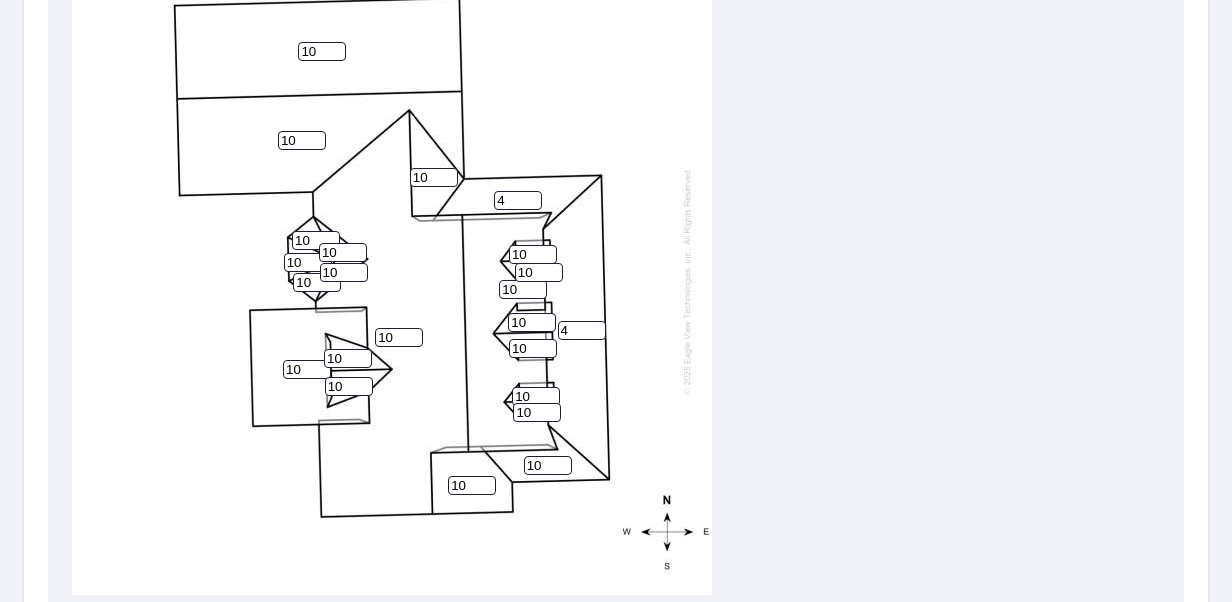type on "4" 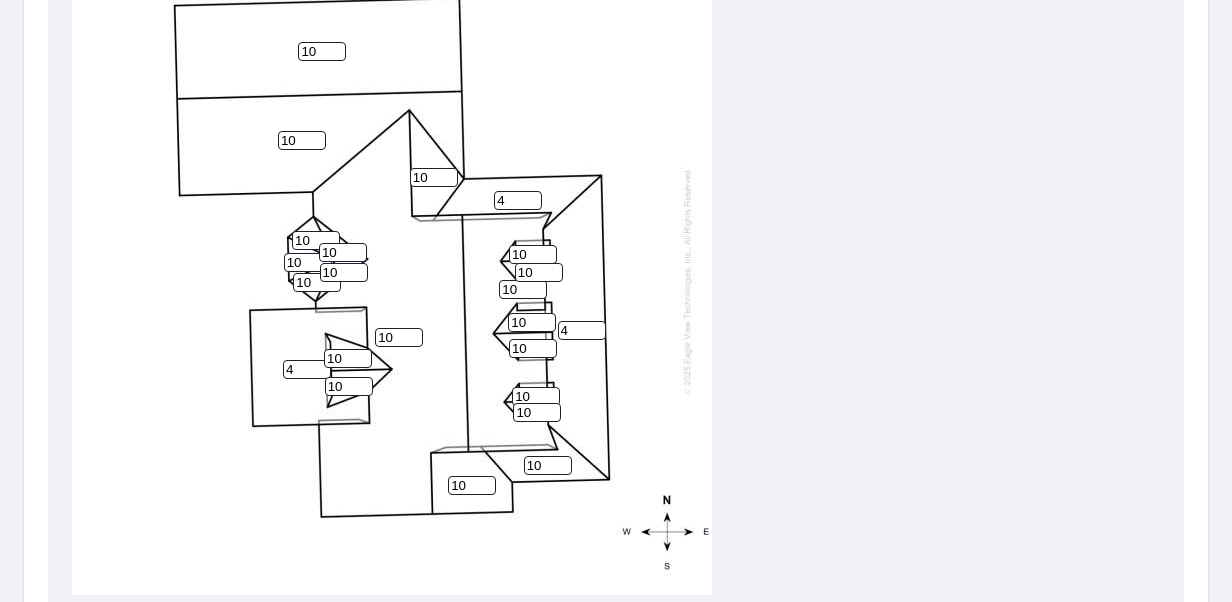 type on "4" 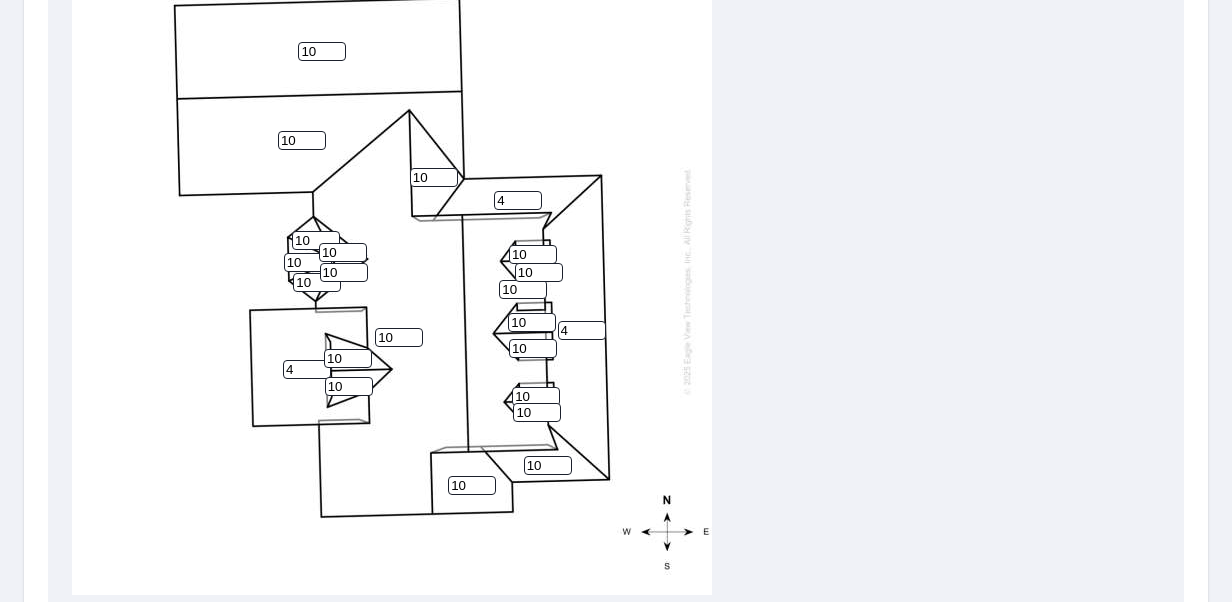 click on "10" at bounding box center [348, 358] 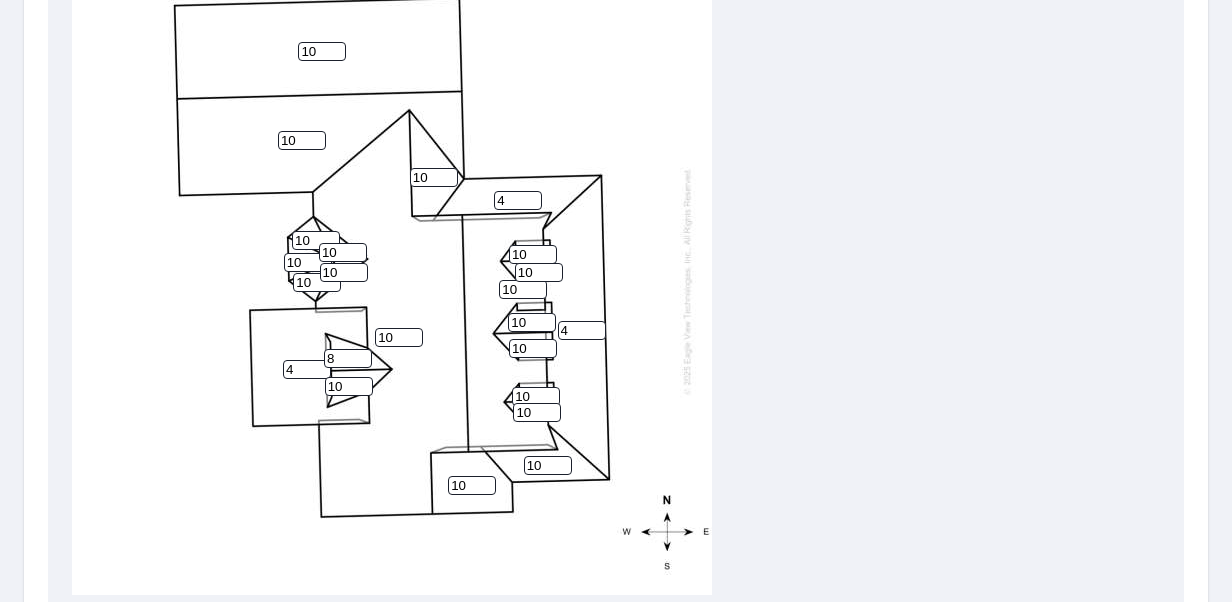 type on "8" 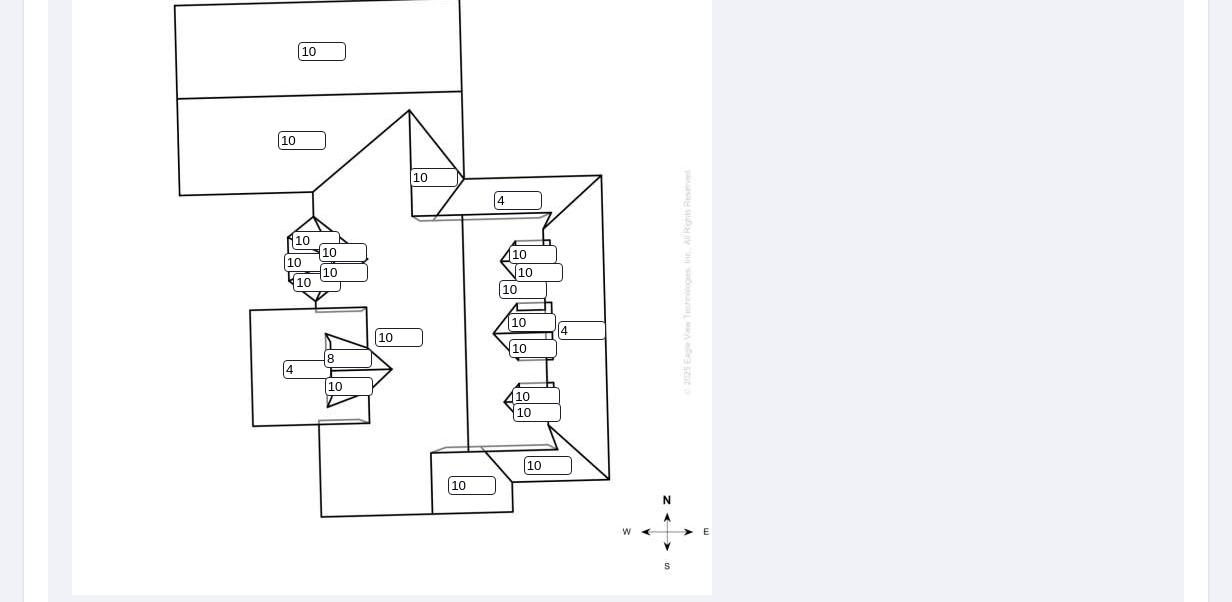 click on "10" at bounding box center (349, 386) 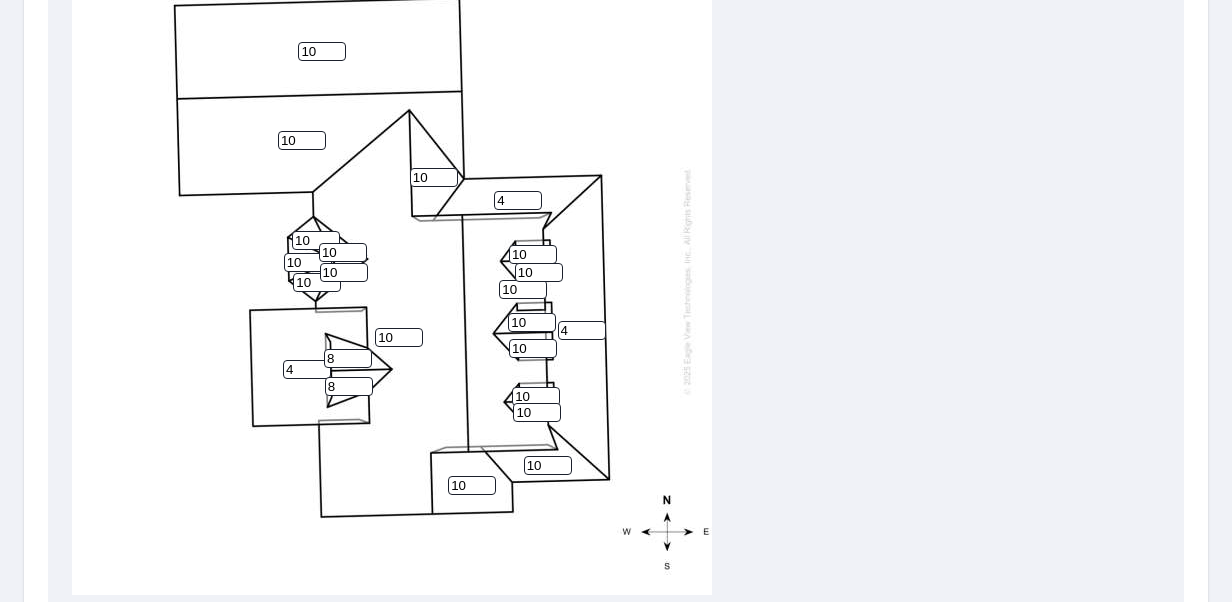 type on "8" 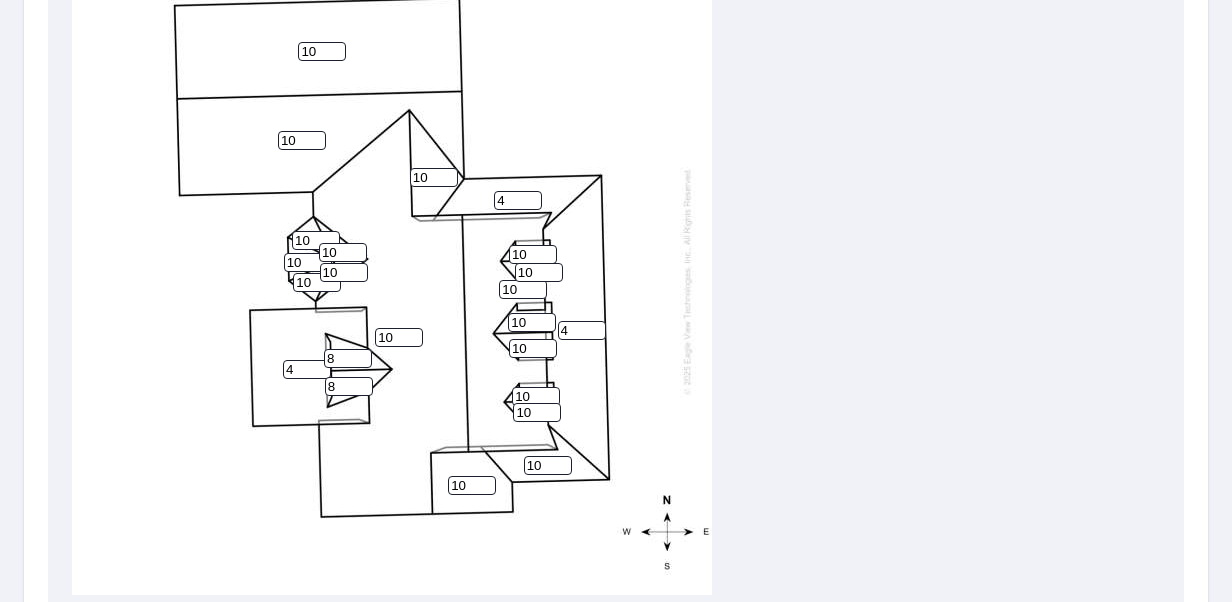 click on "10" at bounding box center [343, 252] 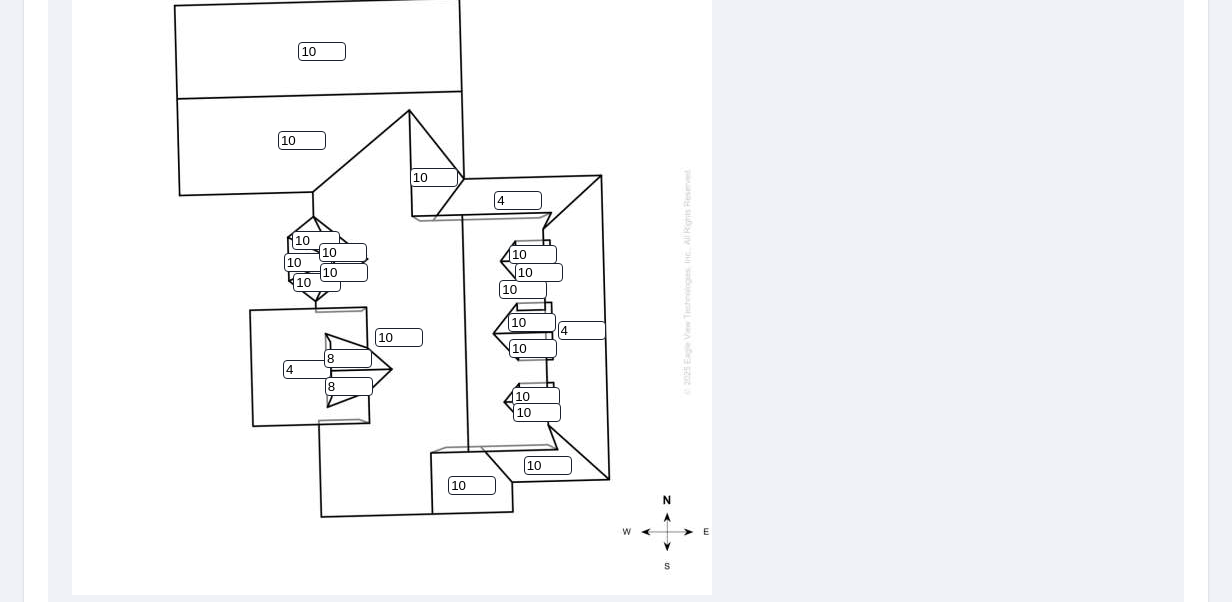 click on "10 10 10 10 4 4 4 10 10 10 8 8 10 10 10 10 10 10 10 10 10 10 10" at bounding box center [392, 281] 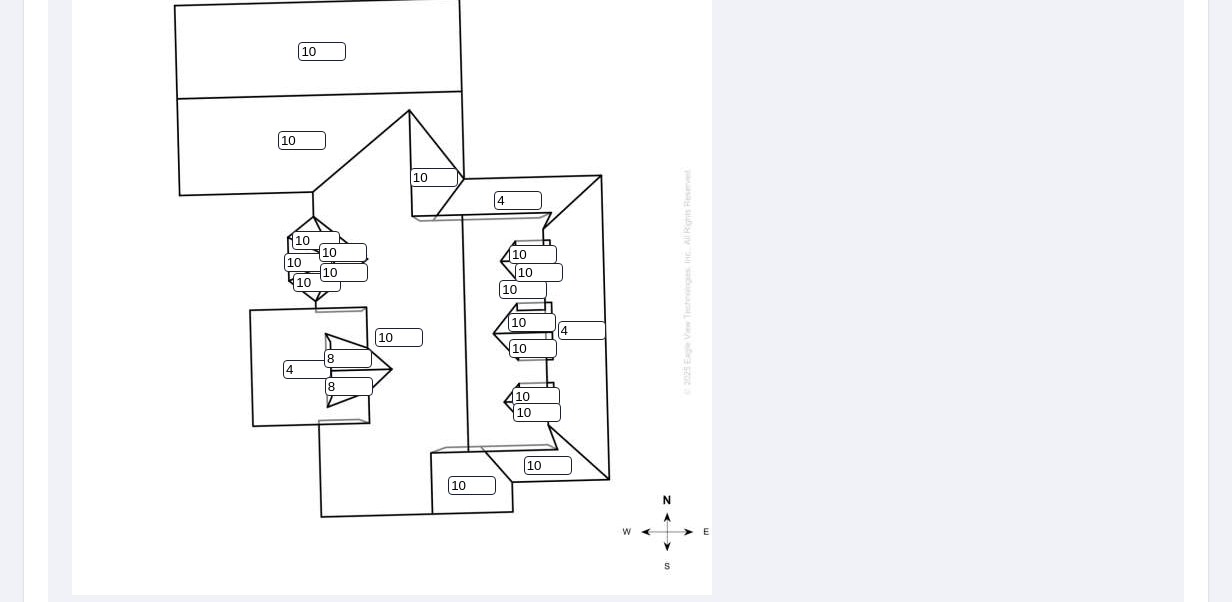 click on "10" at bounding box center [472, 485] 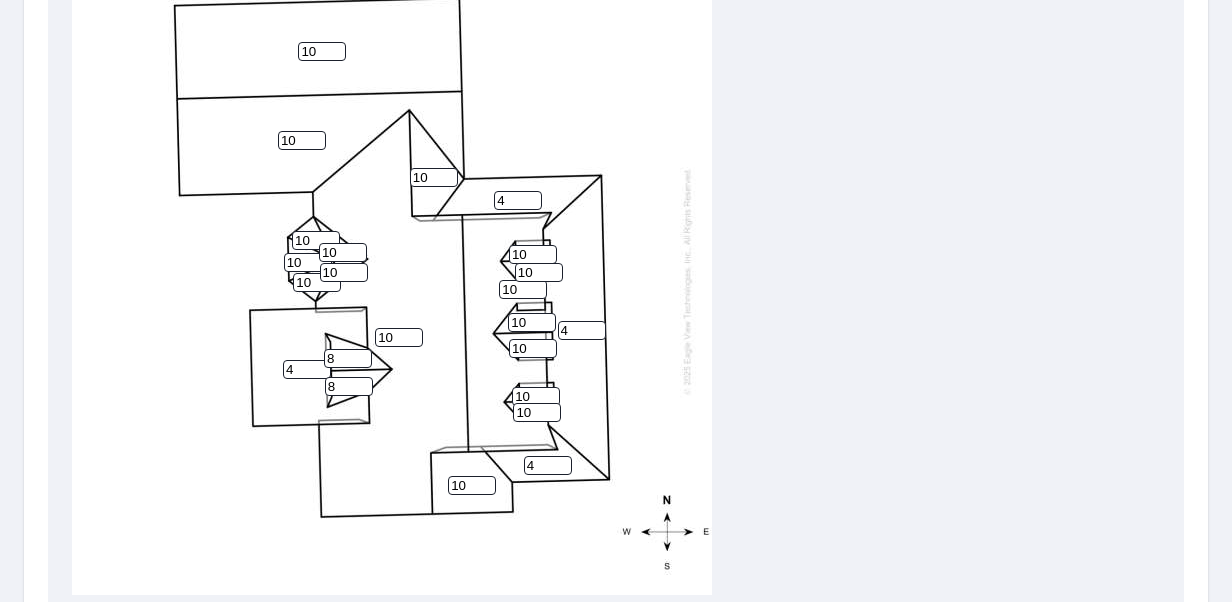 type on "4" 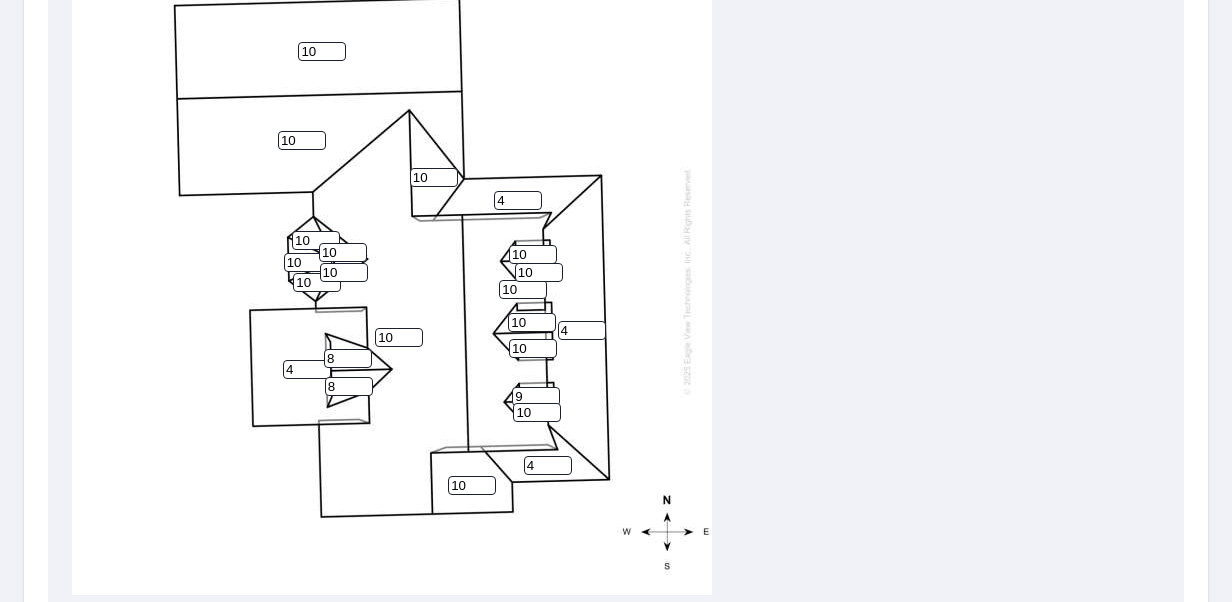 click on "9" at bounding box center (536, 396) 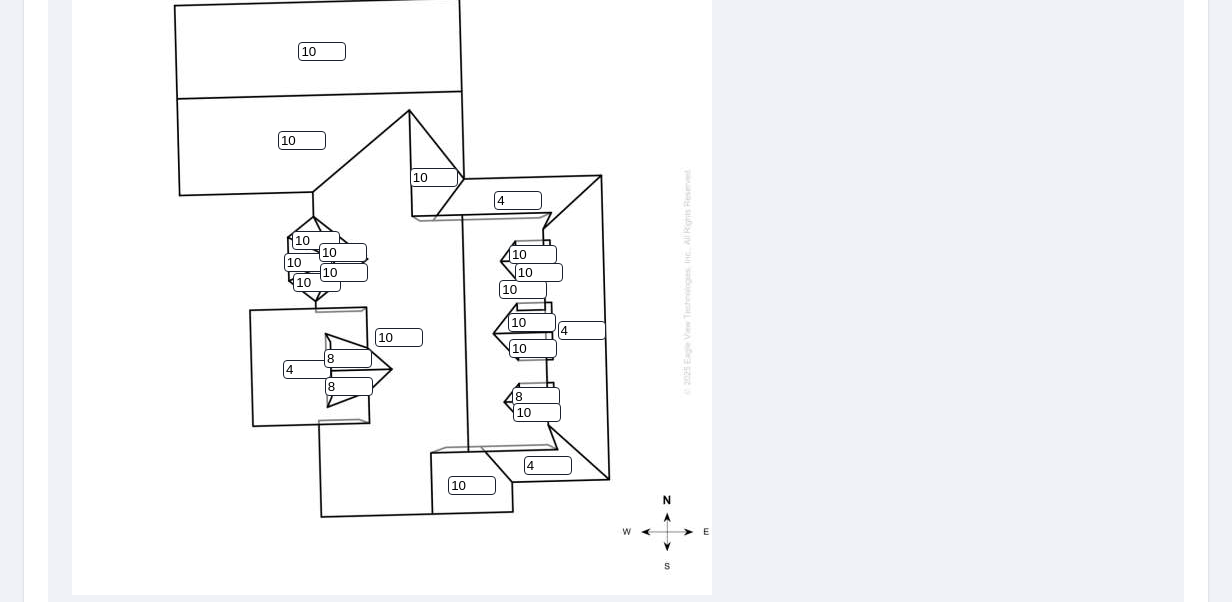 type on "8" 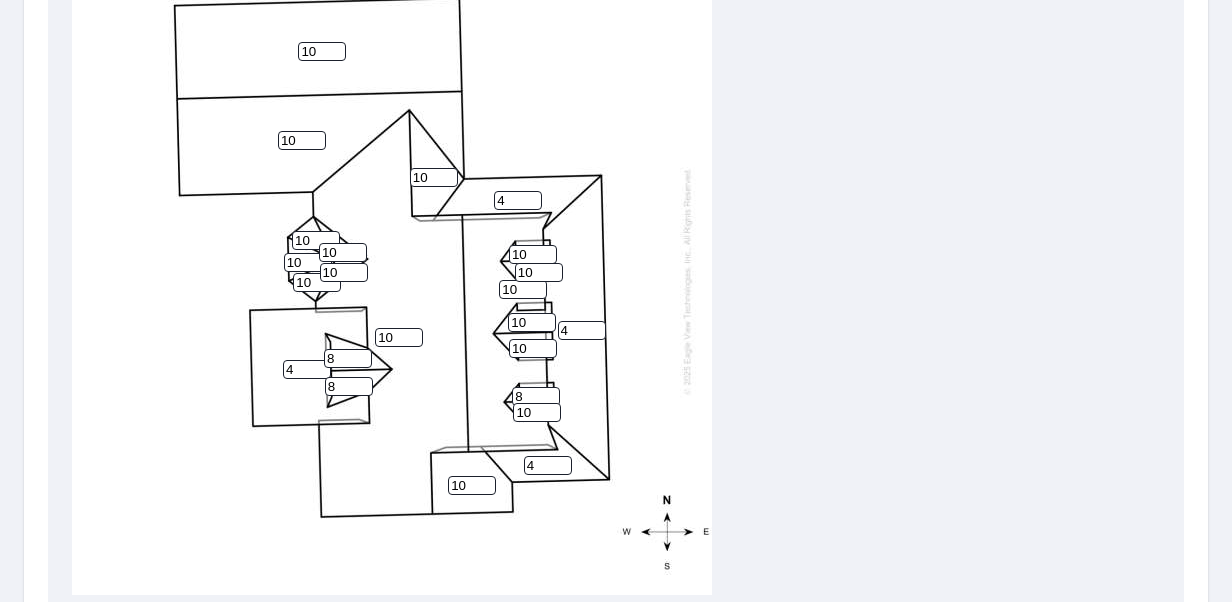 click on "8" at bounding box center (536, 396) 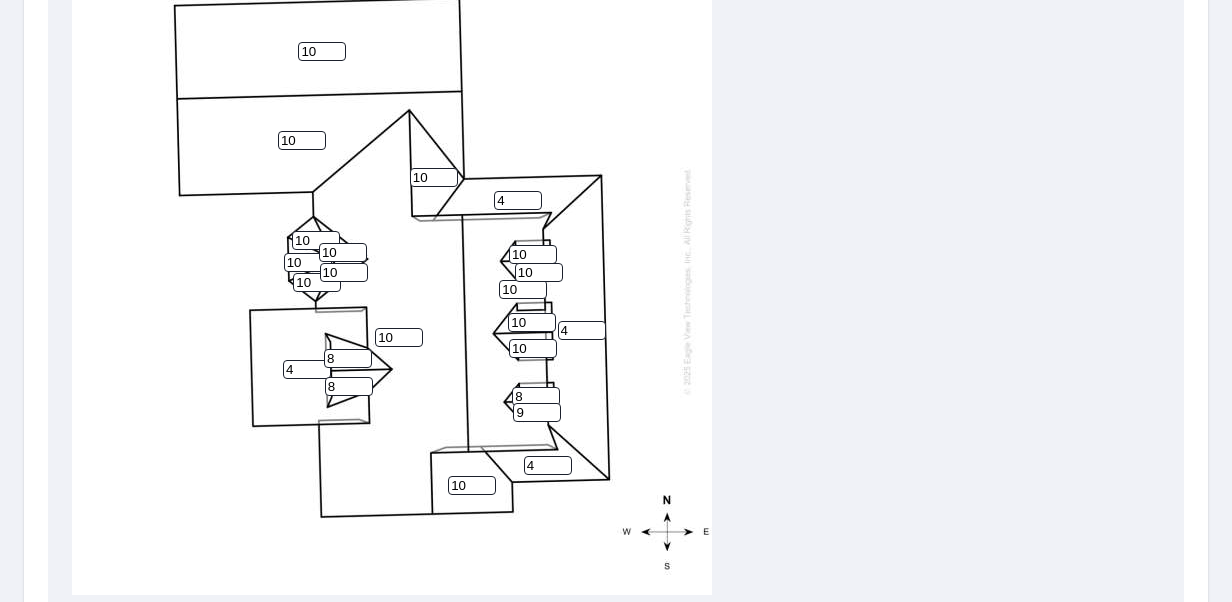 click on "9" at bounding box center (537, 412) 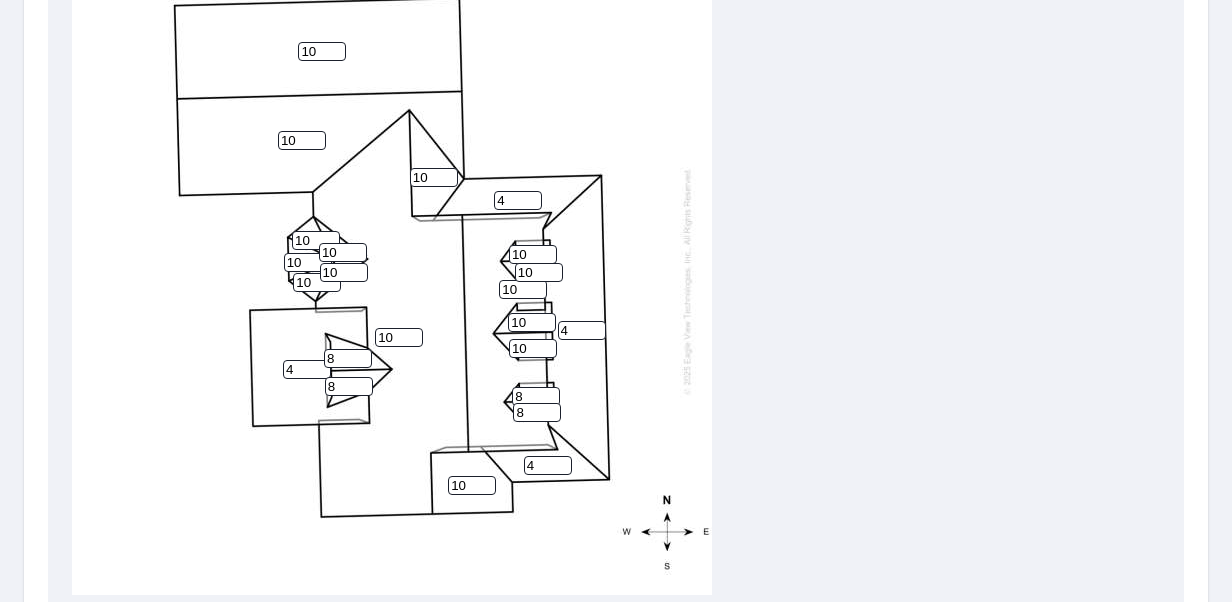 type on "8" 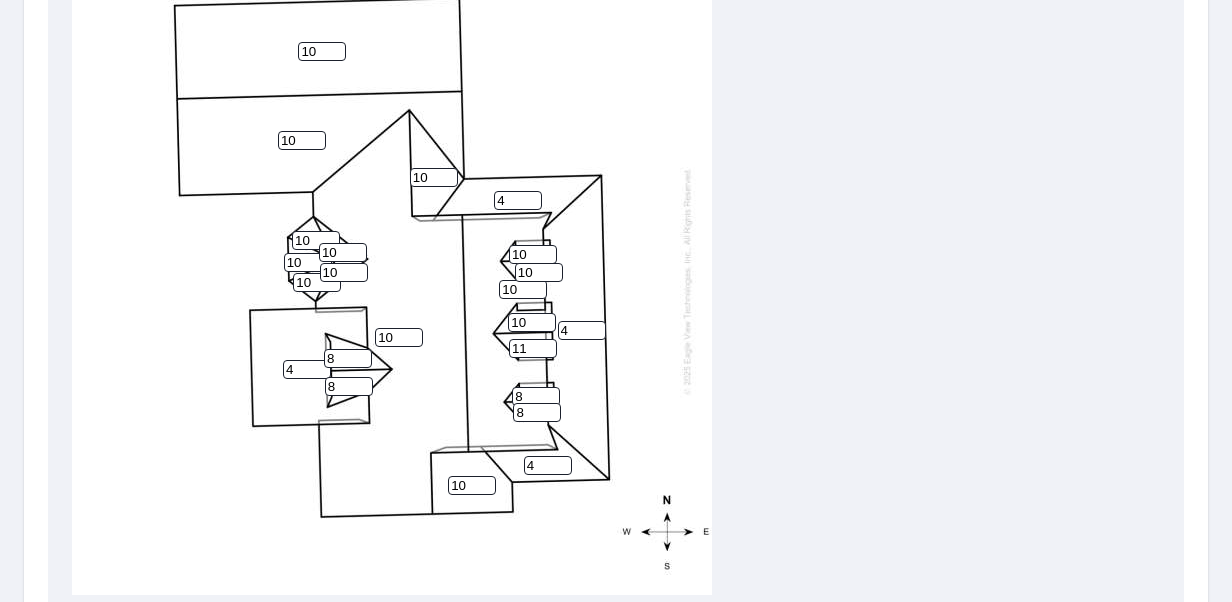 click on "11" at bounding box center (533, 348) 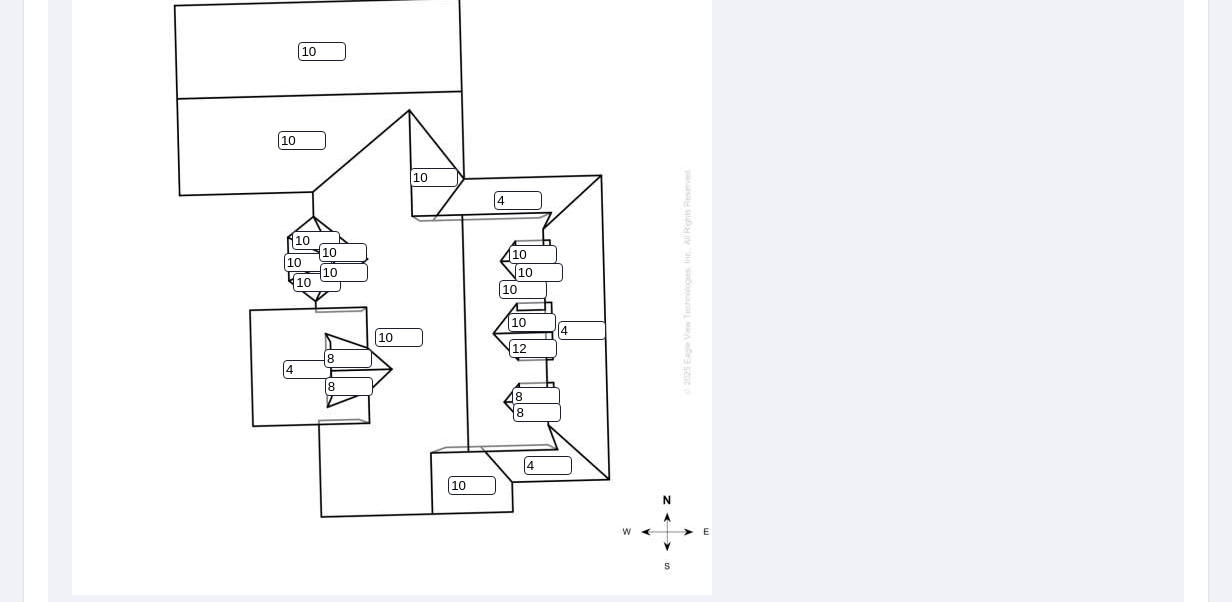 click on "12" at bounding box center [533, 348] 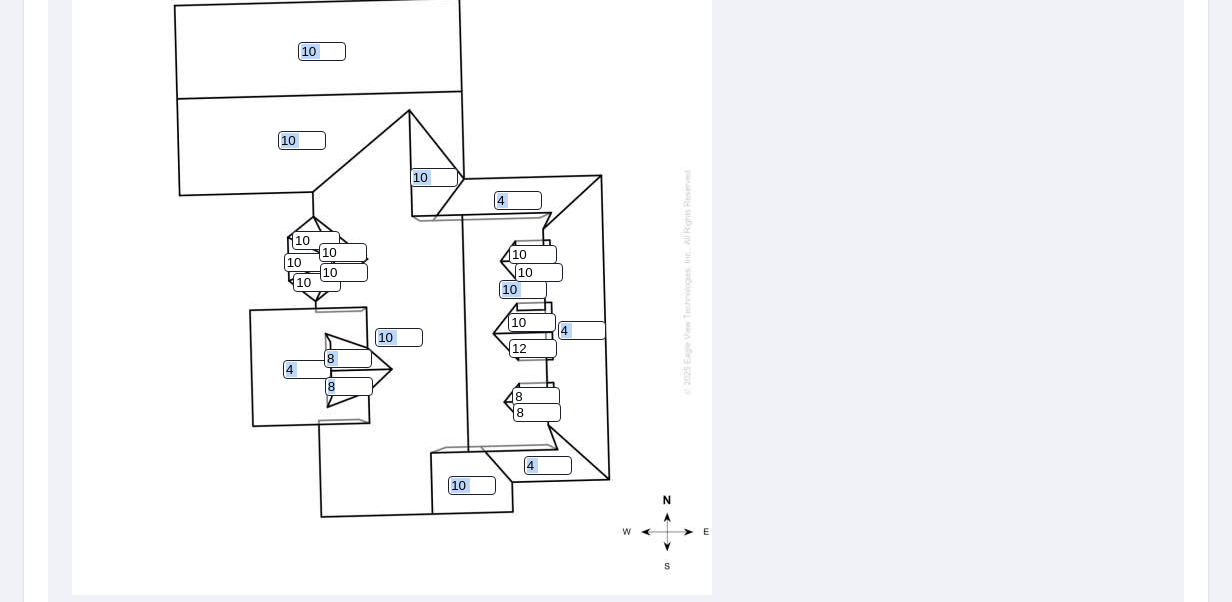 click on "10 10 10 10 4 4 4 10 4 10 8 8 10 12 10 10 10 10 8 10 8 10 10" at bounding box center [392, 281] 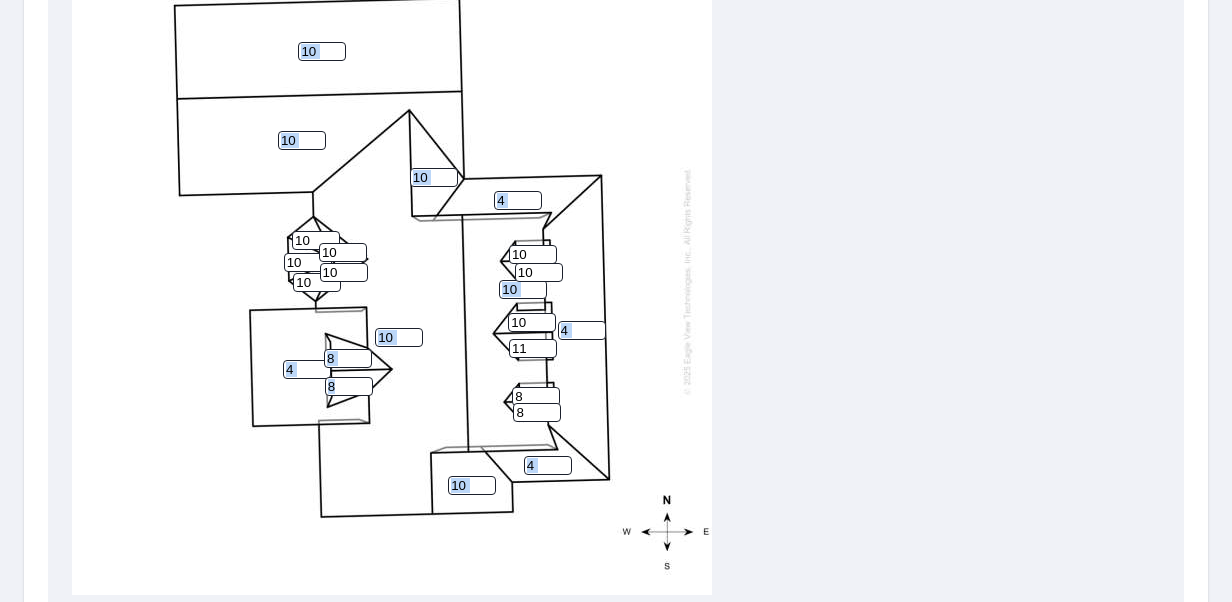 click on "11" at bounding box center [533, 348] 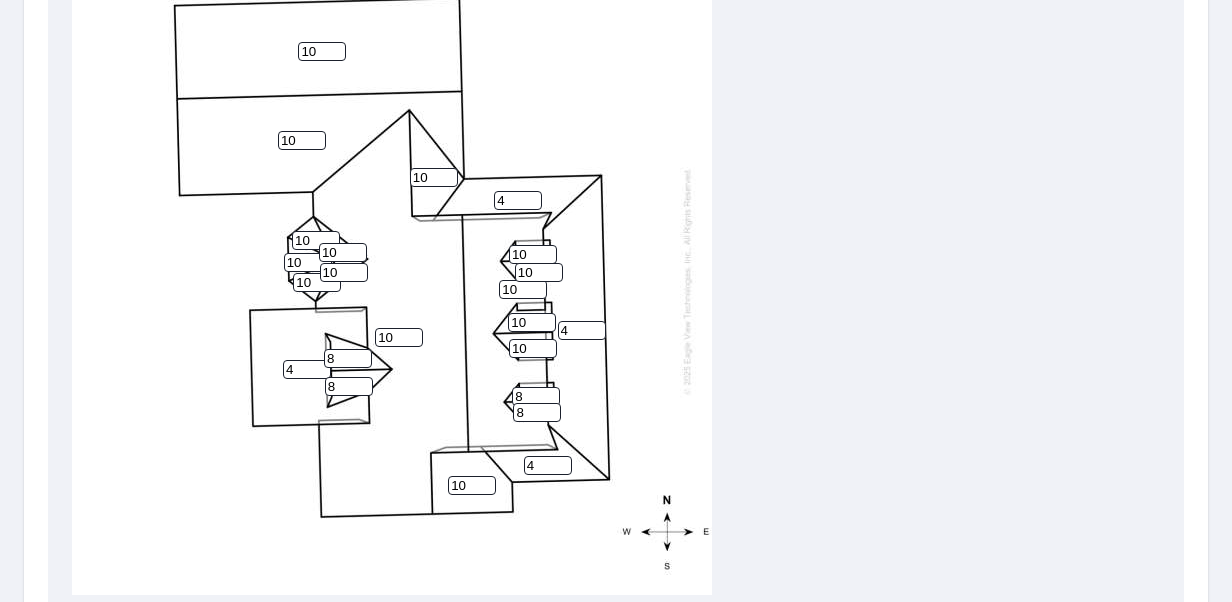 click on "10" at bounding box center [533, 348] 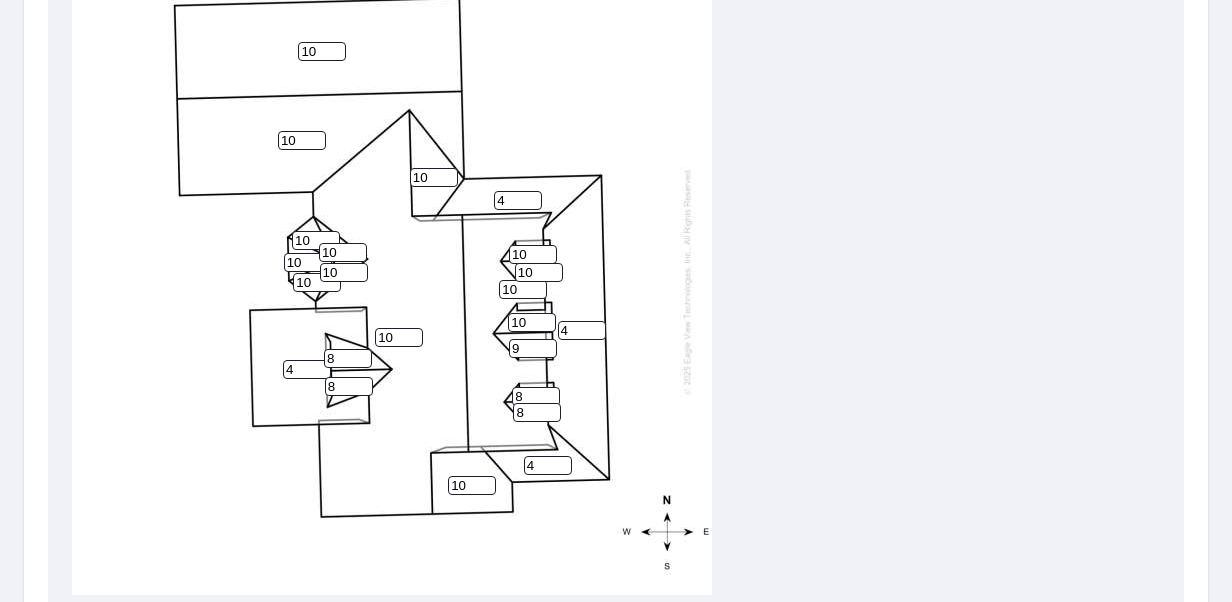 click on "9" at bounding box center (533, 348) 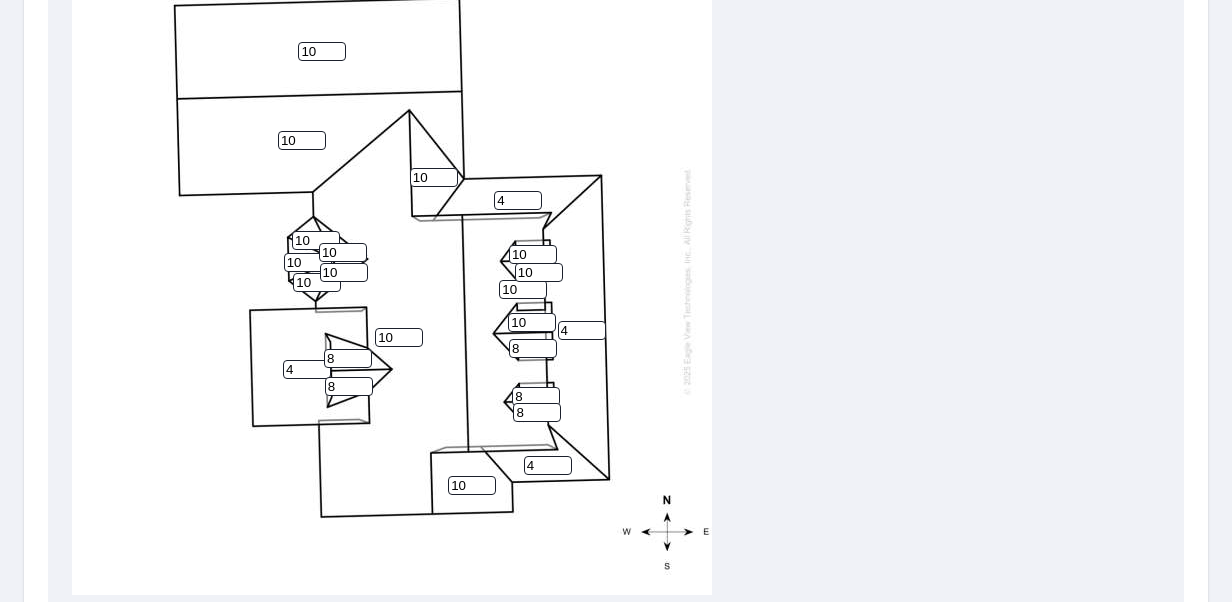 type on "8" 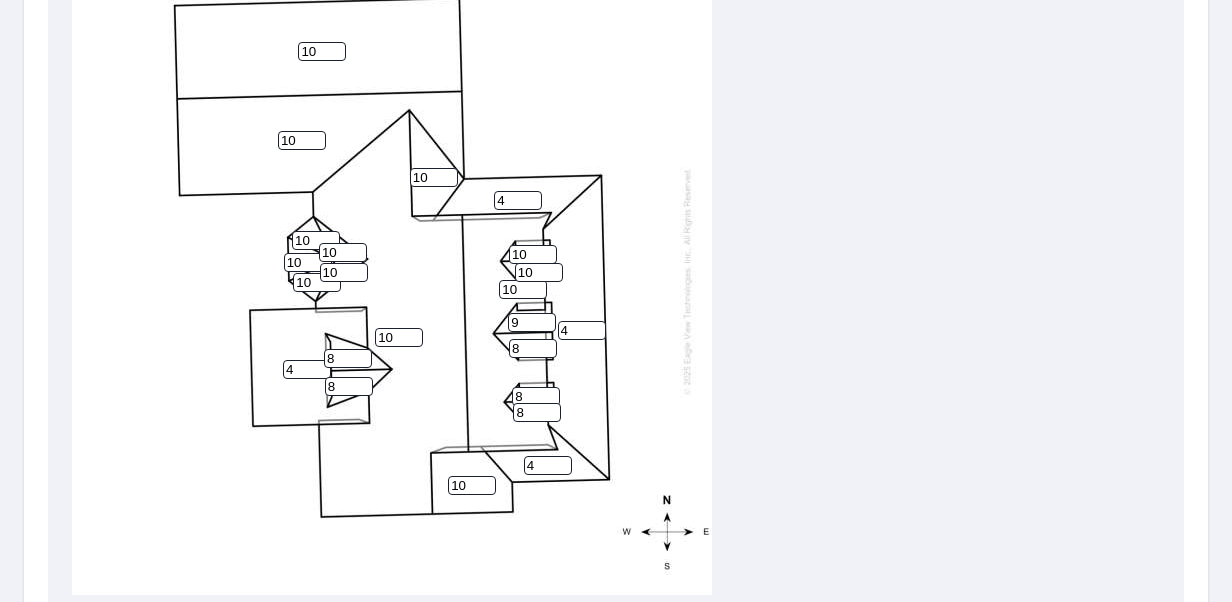 click on "9" at bounding box center (532, 322) 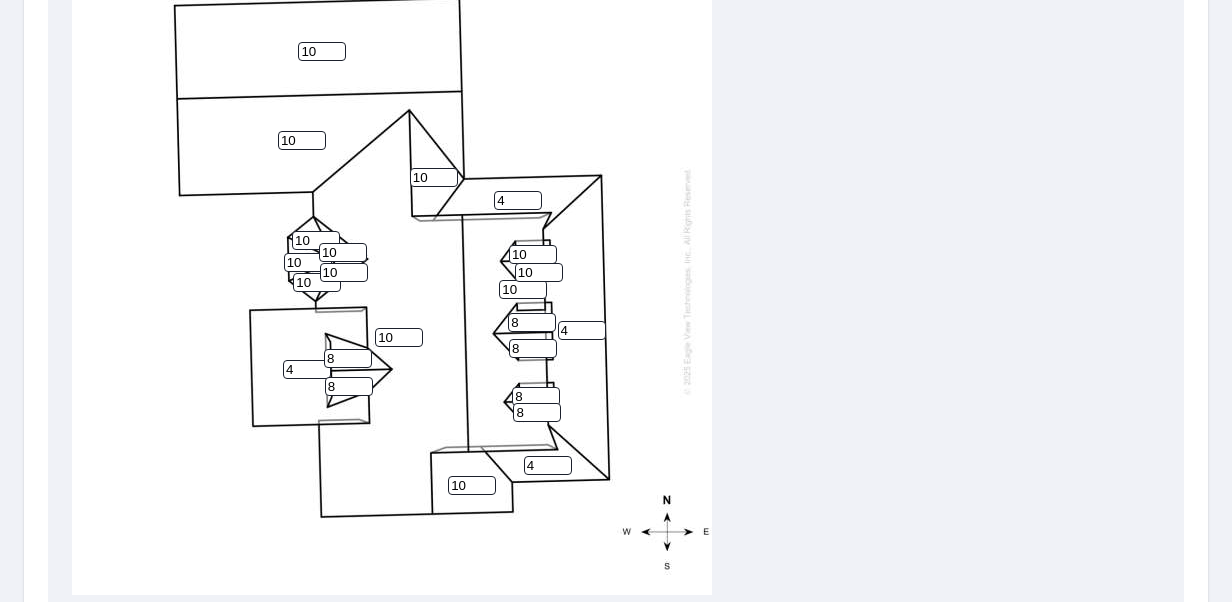 click on "8" at bounding box center (532, 322) 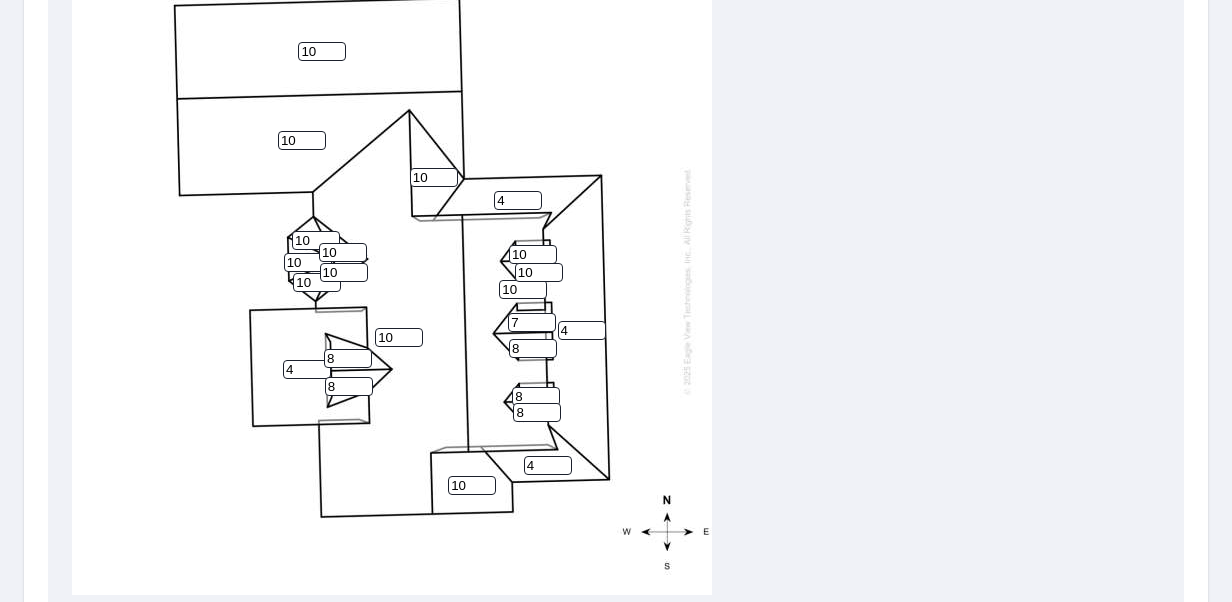 click on "7" at bounding box center [532, 322] 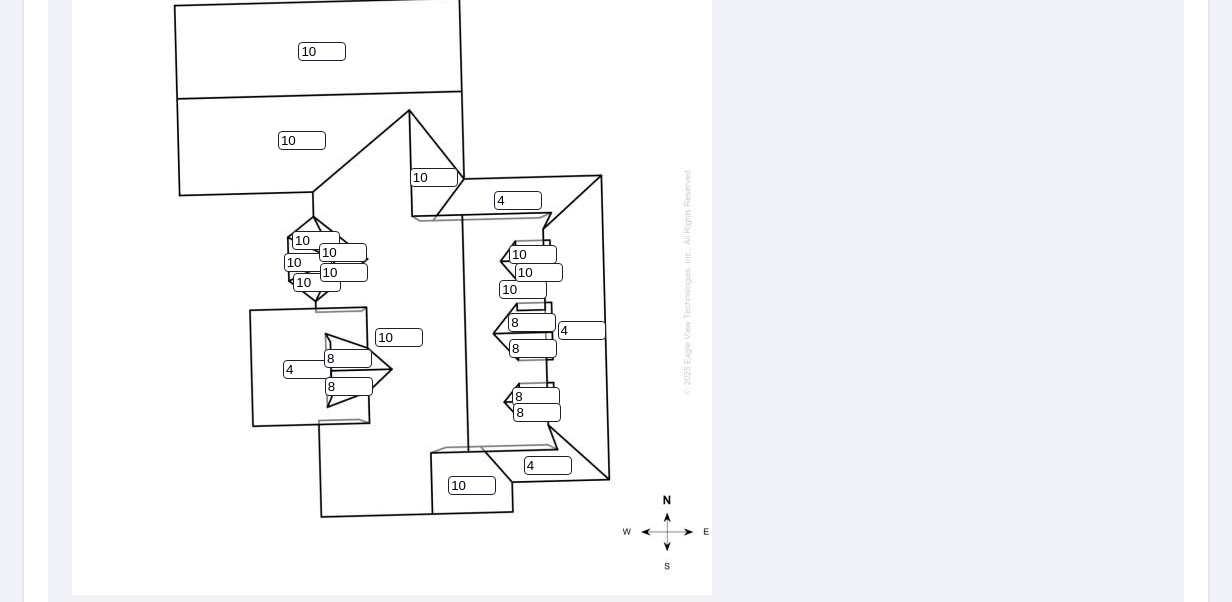 type on "8" 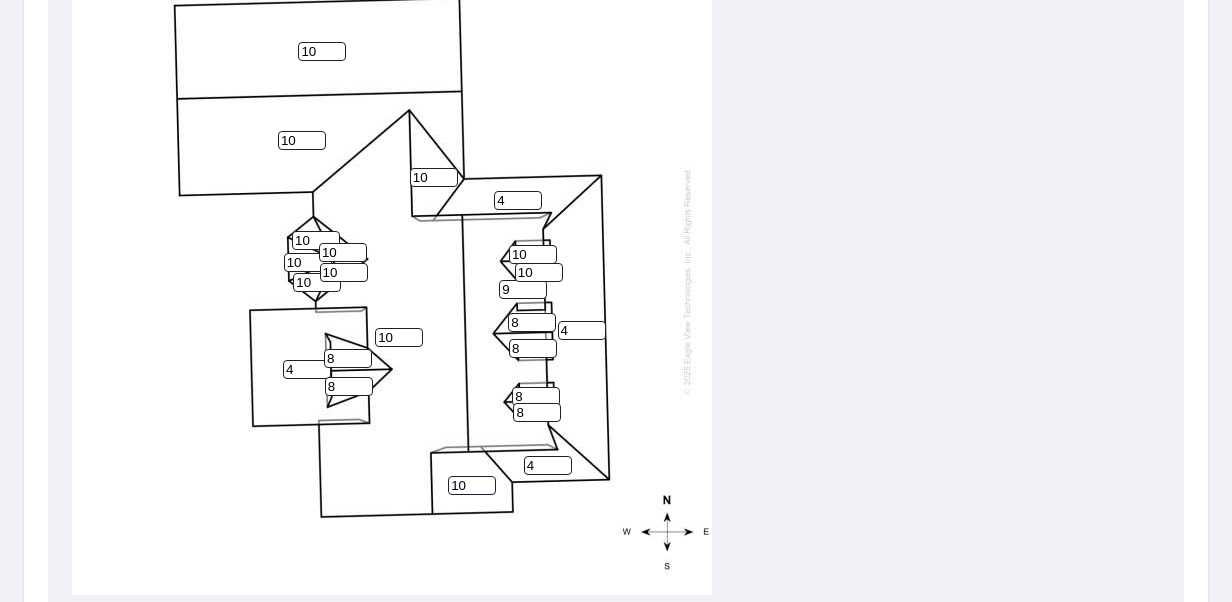 click on "9" at bounding box center (523, 289) 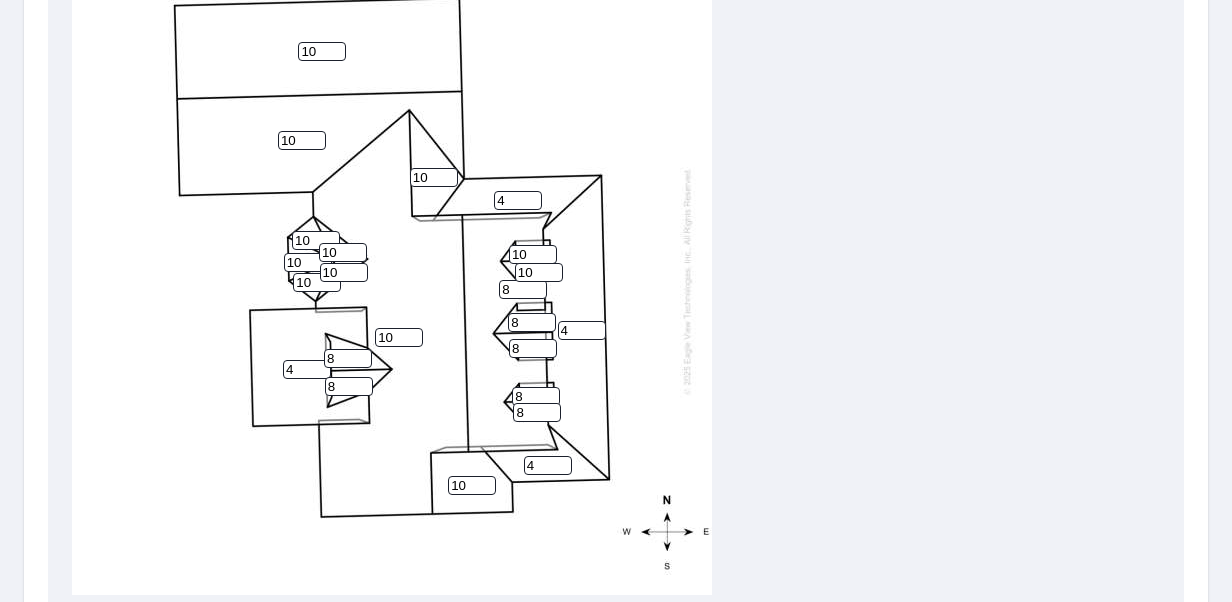 type on "8" 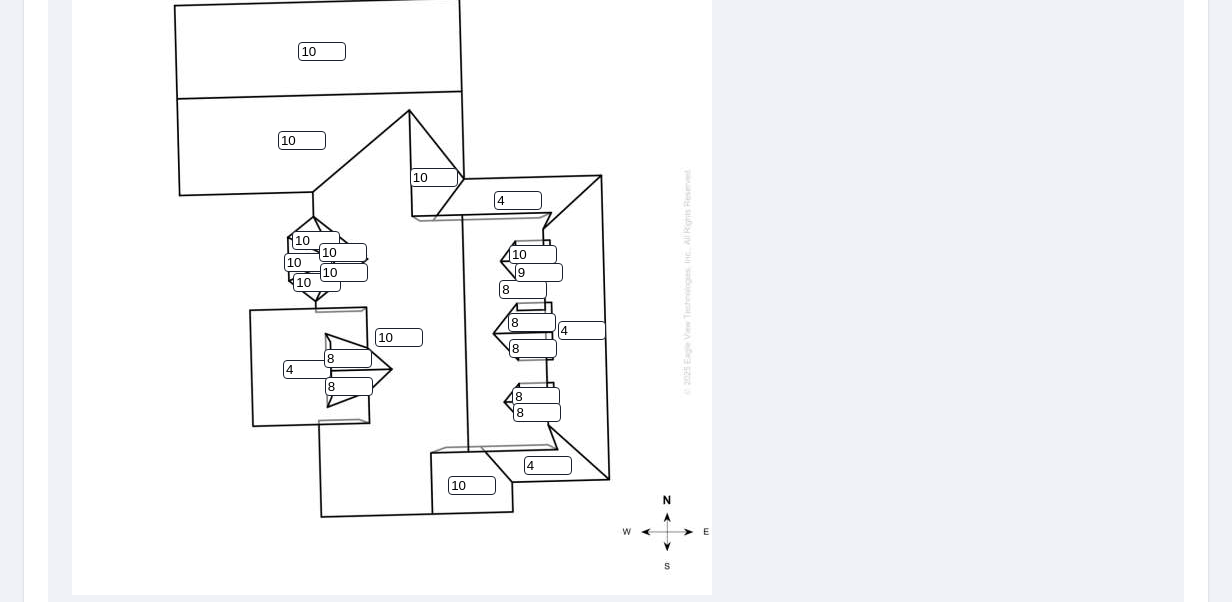 click on "9" at bounding box center [539, 272] 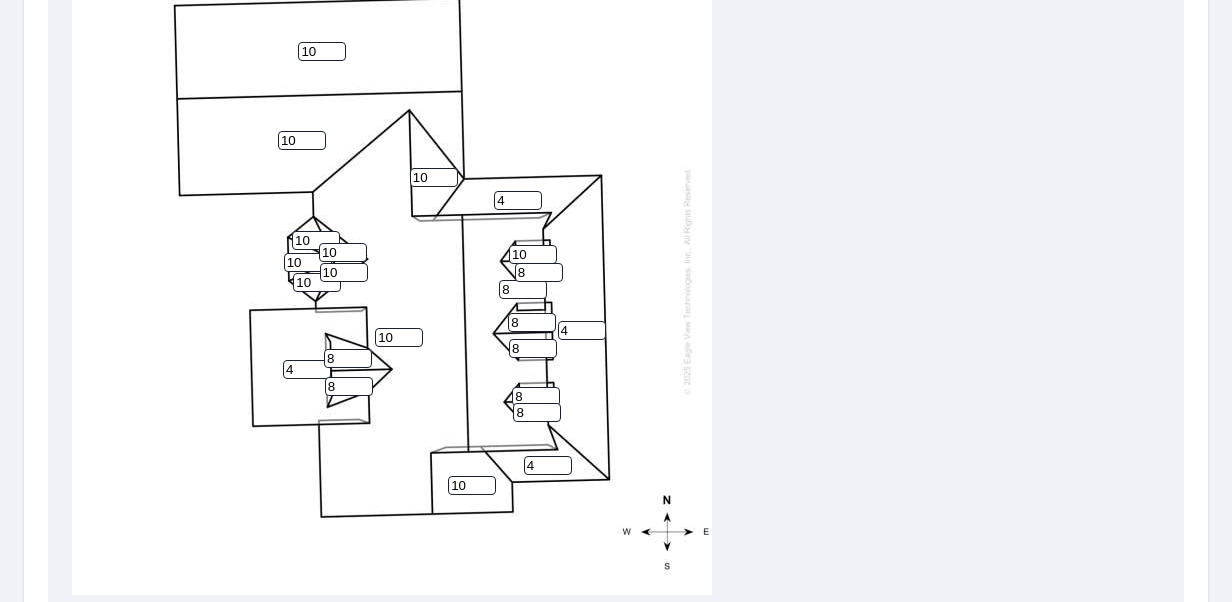 type on "8" 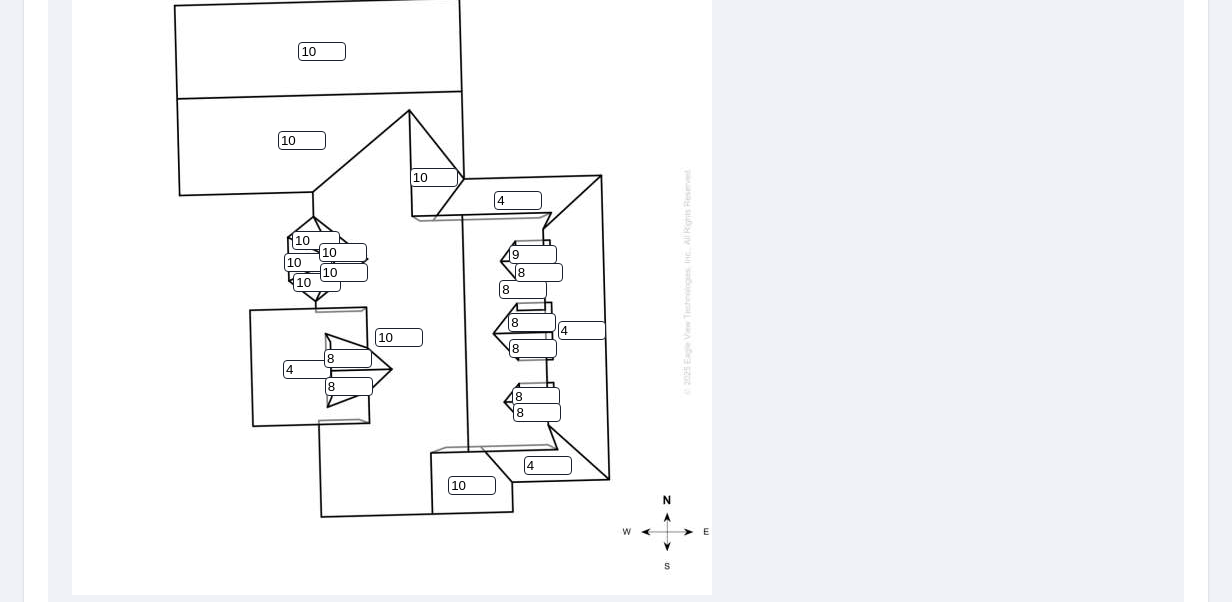 click on "9" at bounding box center (533, 254) 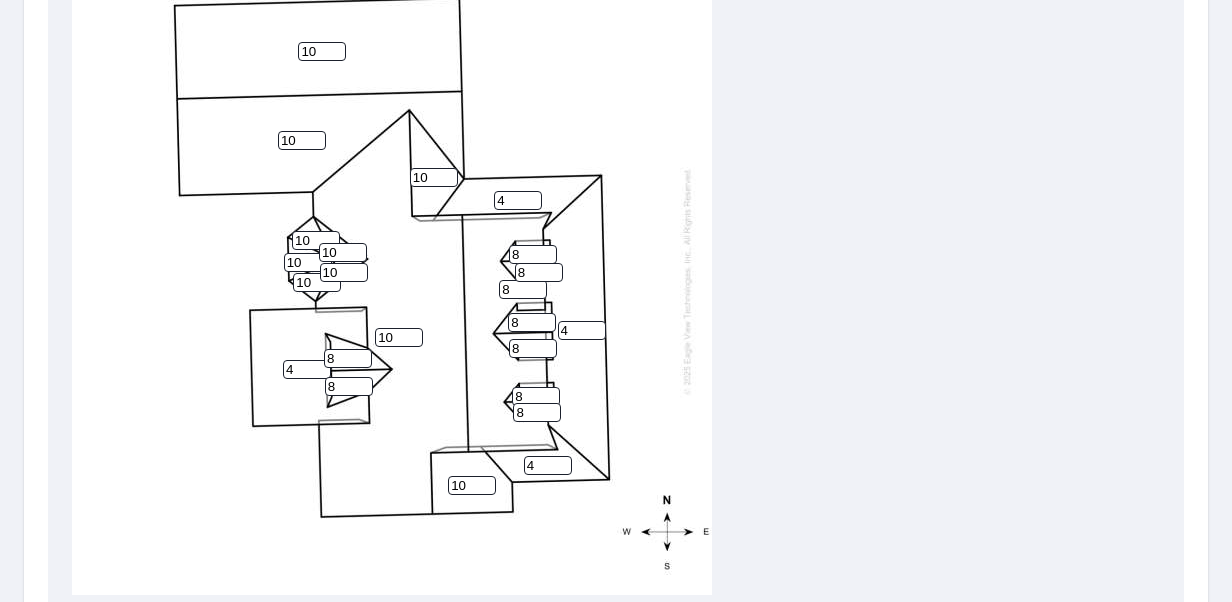 type on "8" 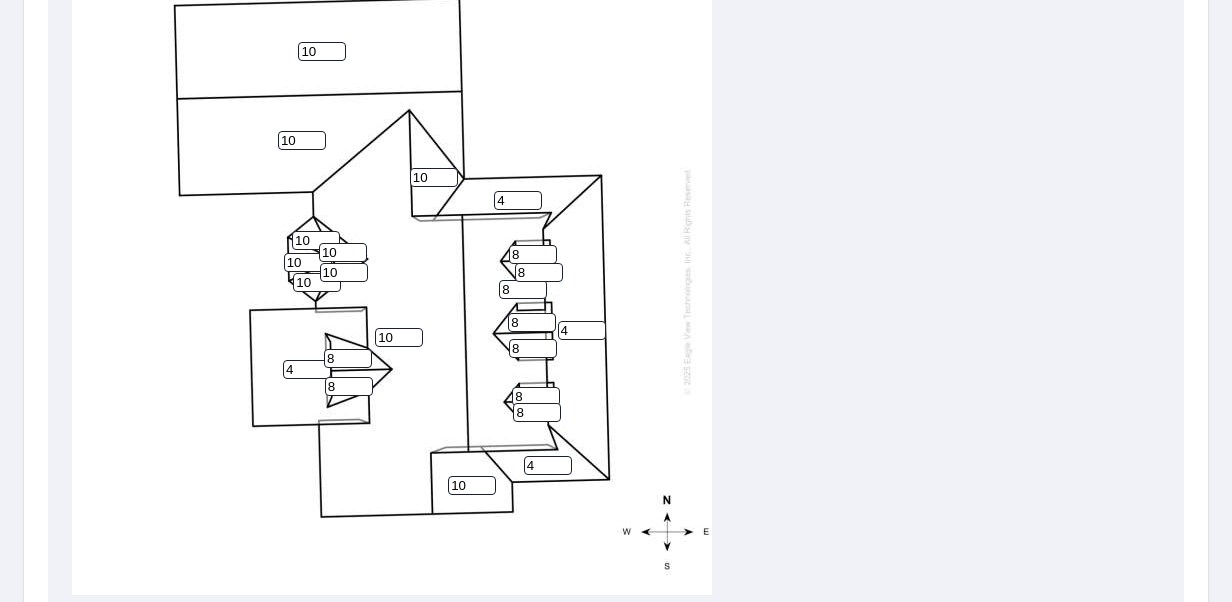 scroll, scrollTop: 0, scrollLeft: 0, axis: both 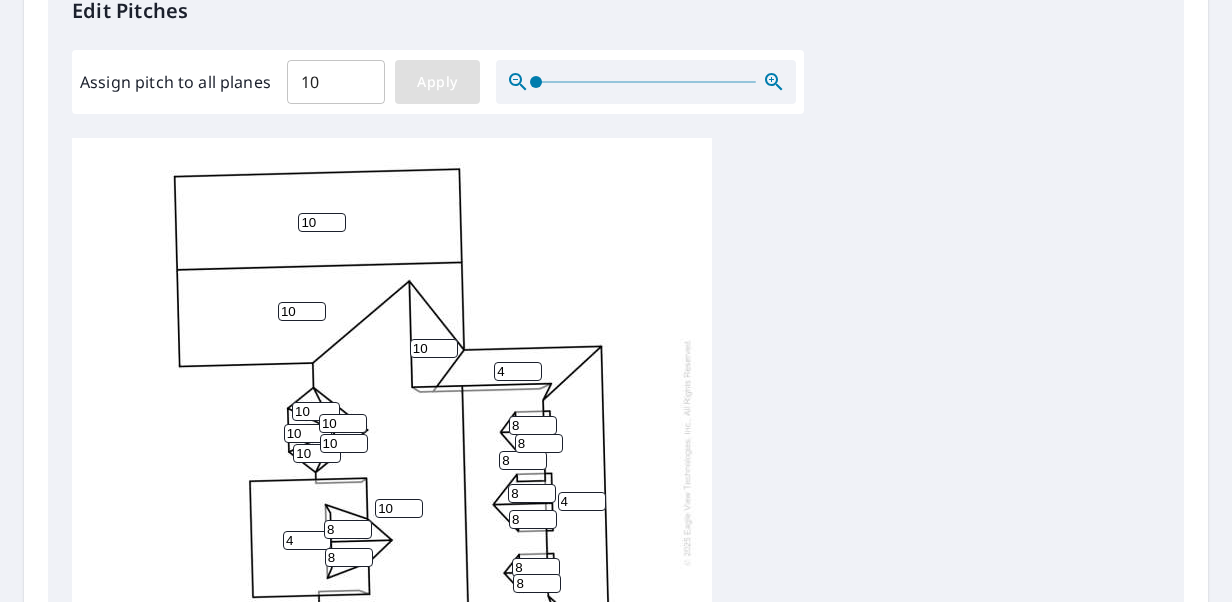 click on "Apply" at bounding box center [437, 82] 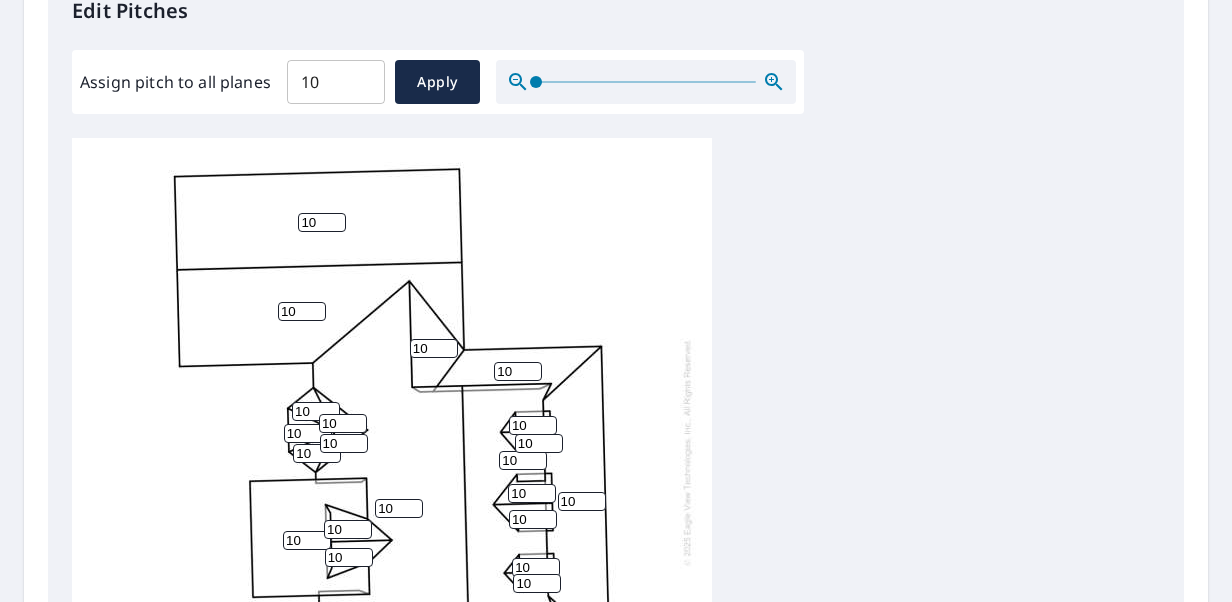 type 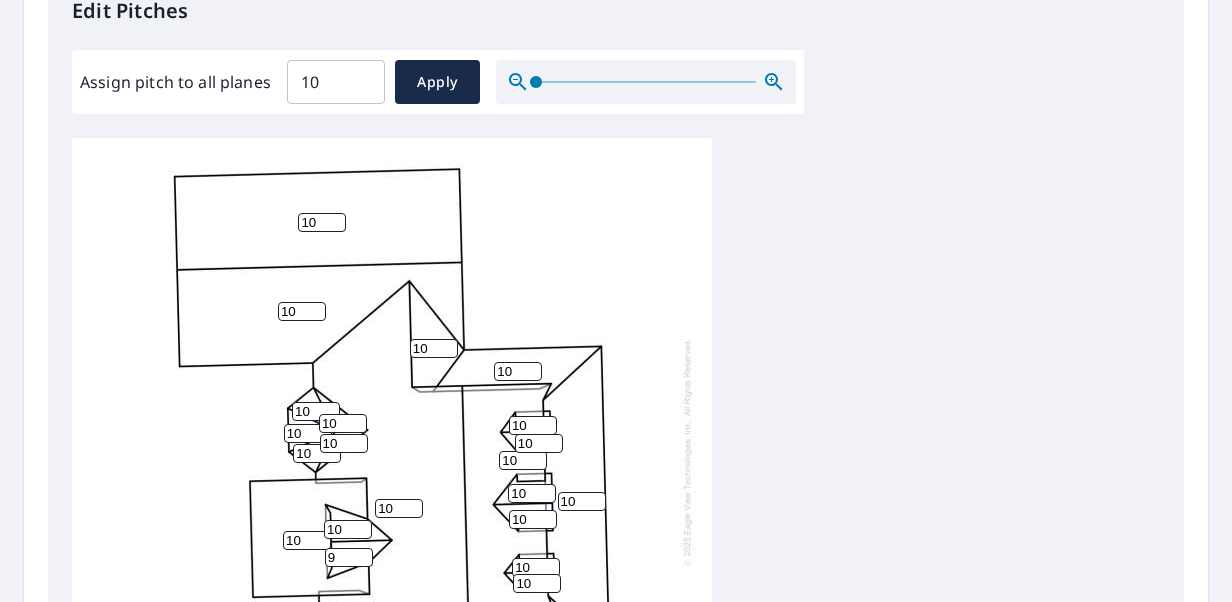 click on "9" at bounding box center [349, 557] 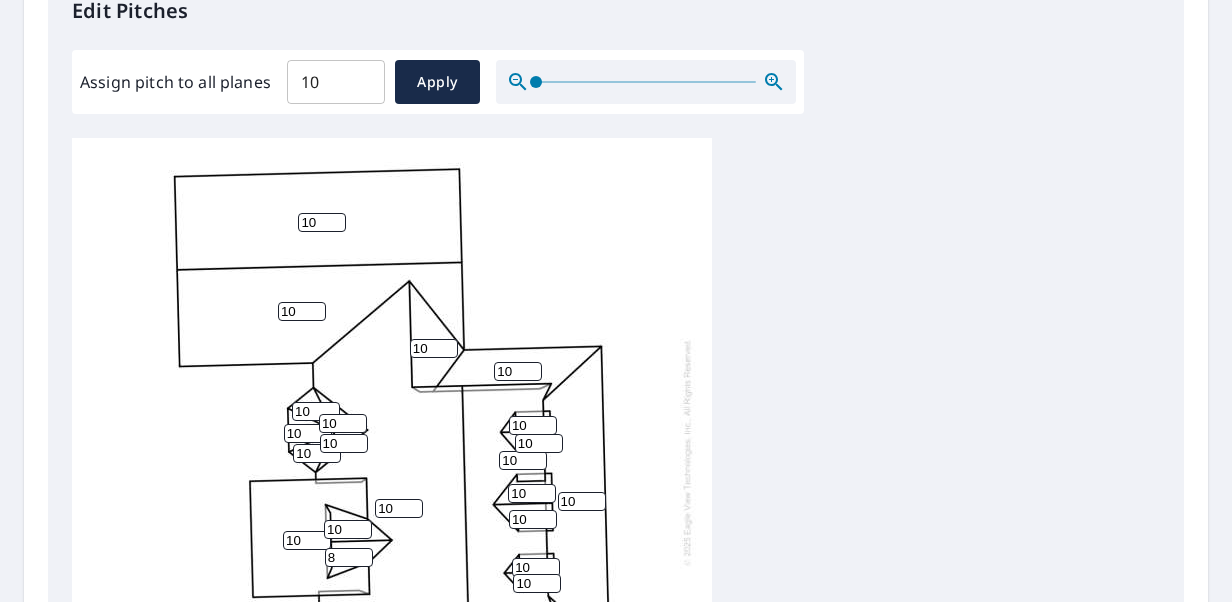 type on "8" 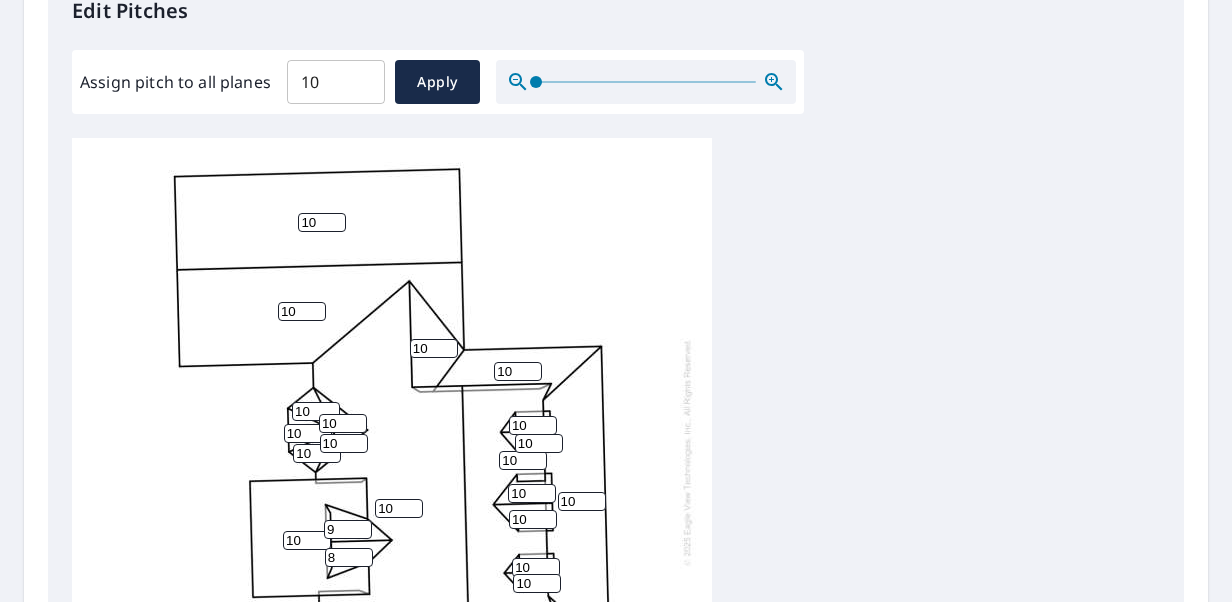 click on "9" at bounding box center [348, 529] 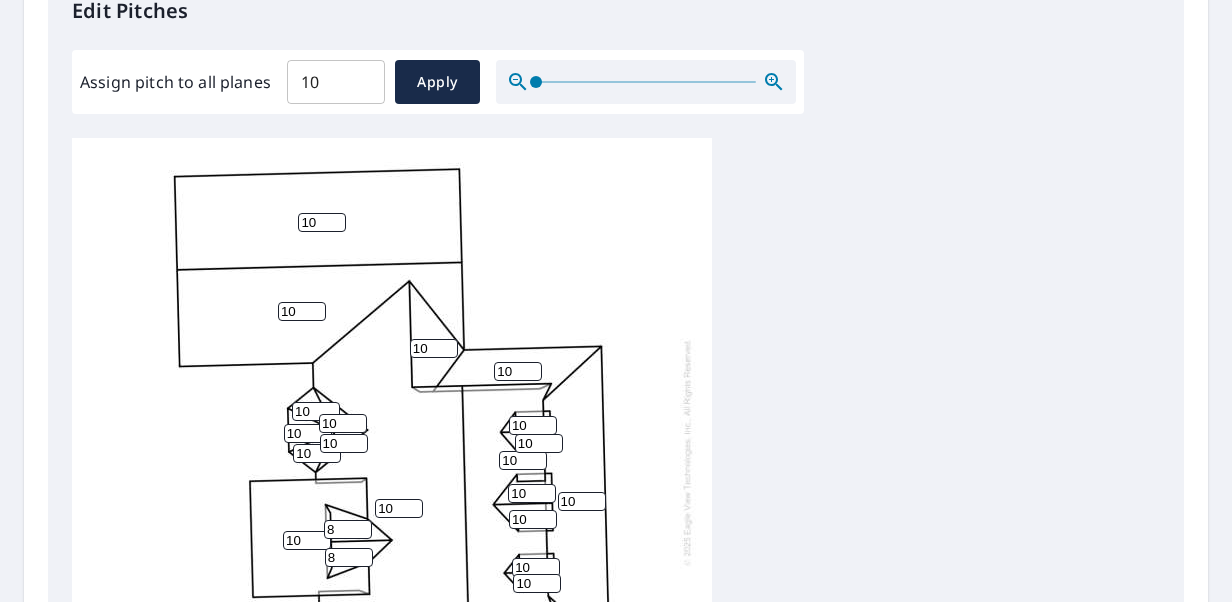 type on "8" 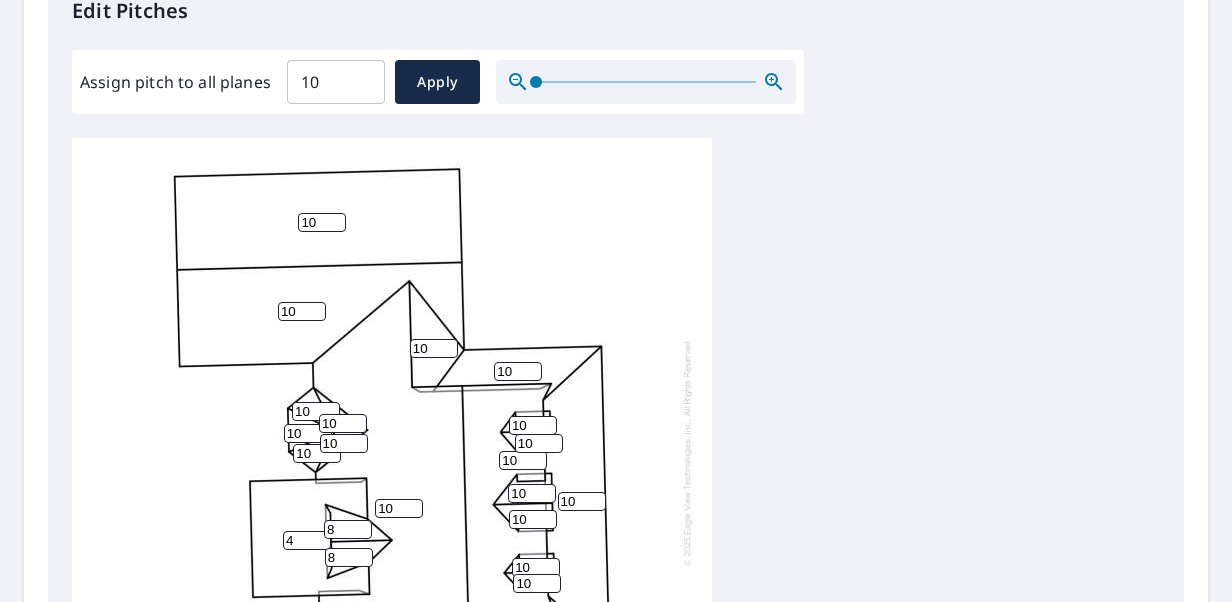 type on "4" 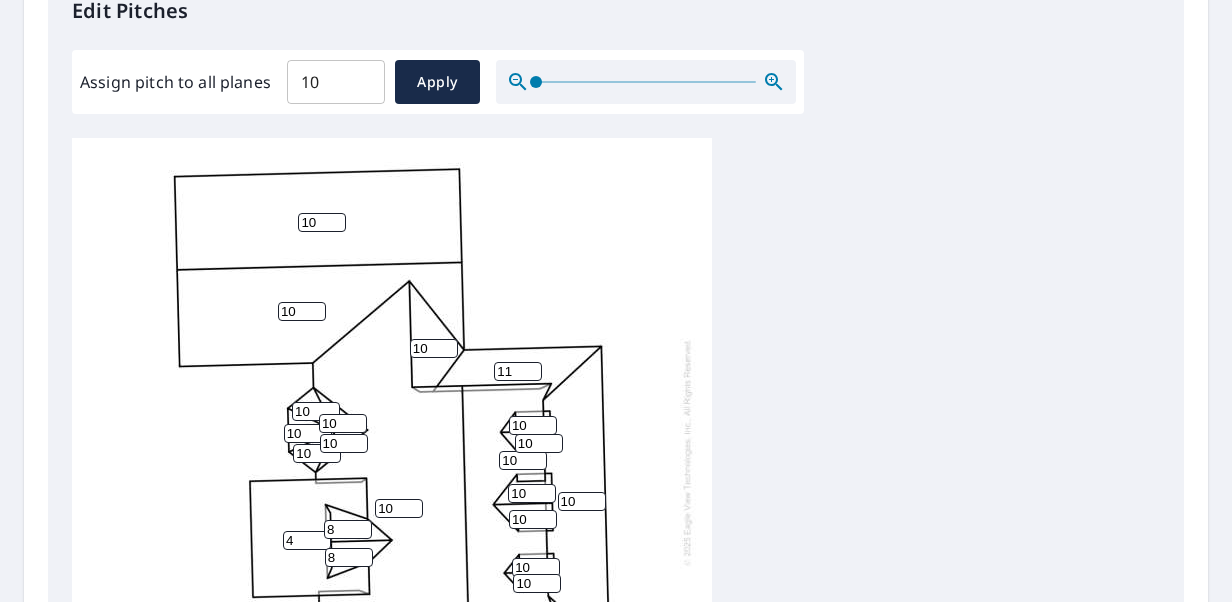 click on "11" at bounding box center [518, 371] 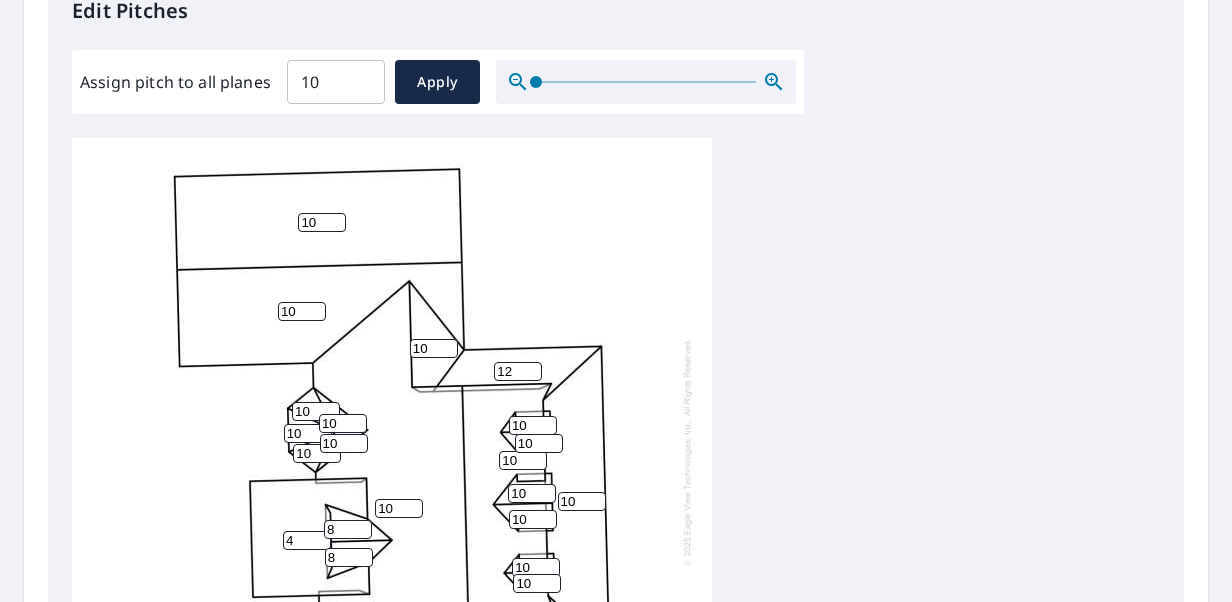 click on "12" at bounding box center (518, 371) 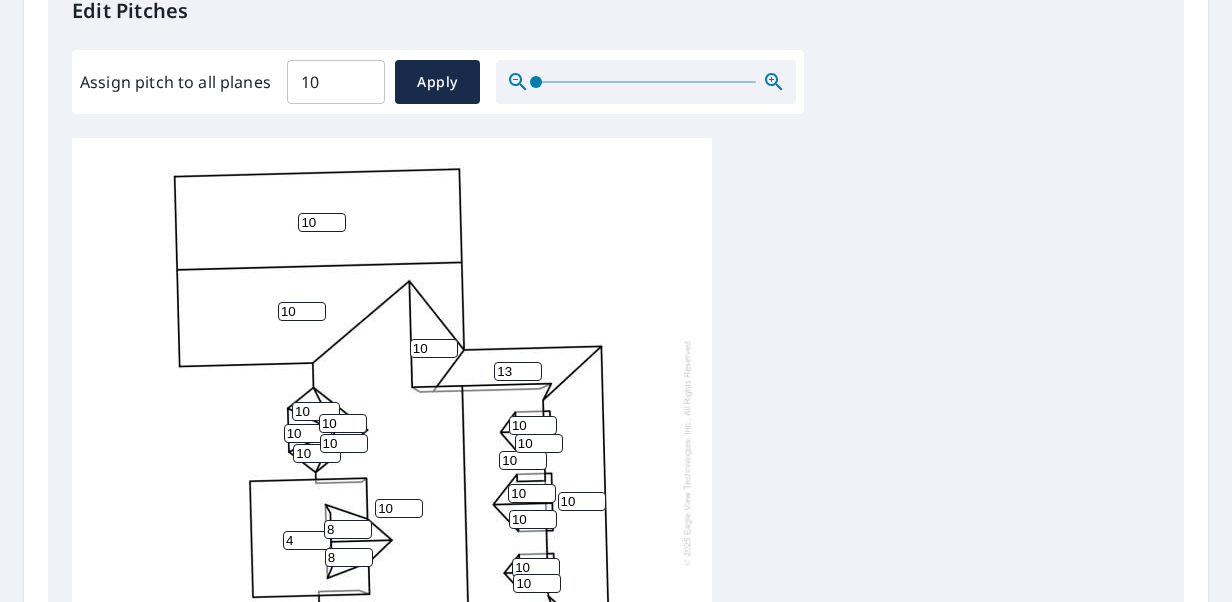 click on "13" at bounding box center (518, 371) 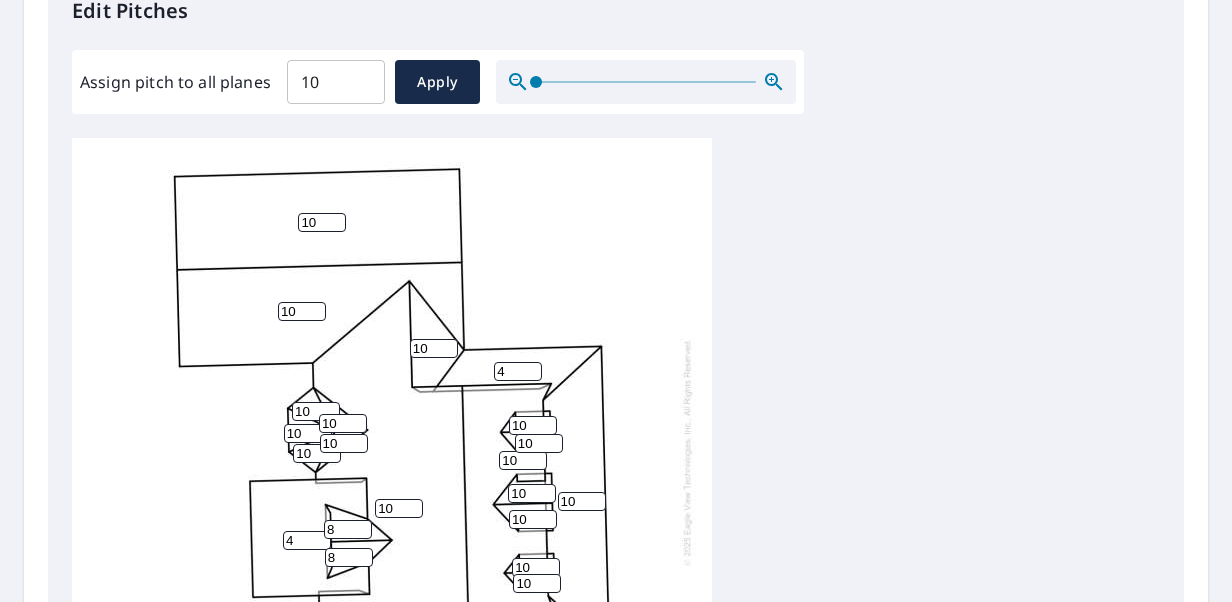 type on "4" 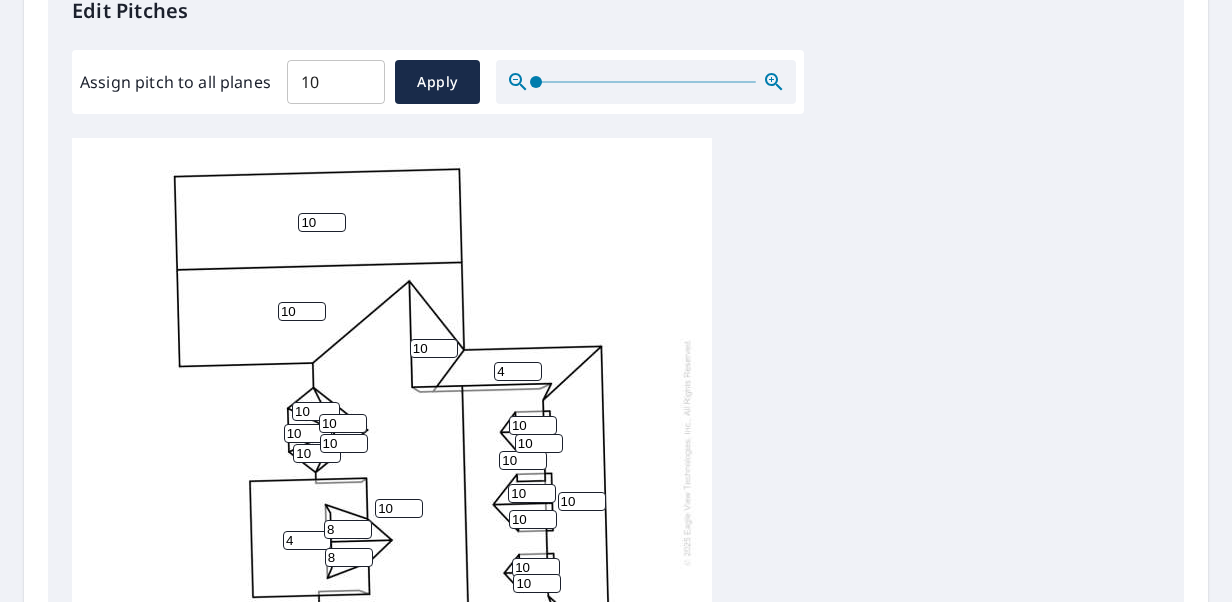 click on "10" at bounding box center (582, 501) 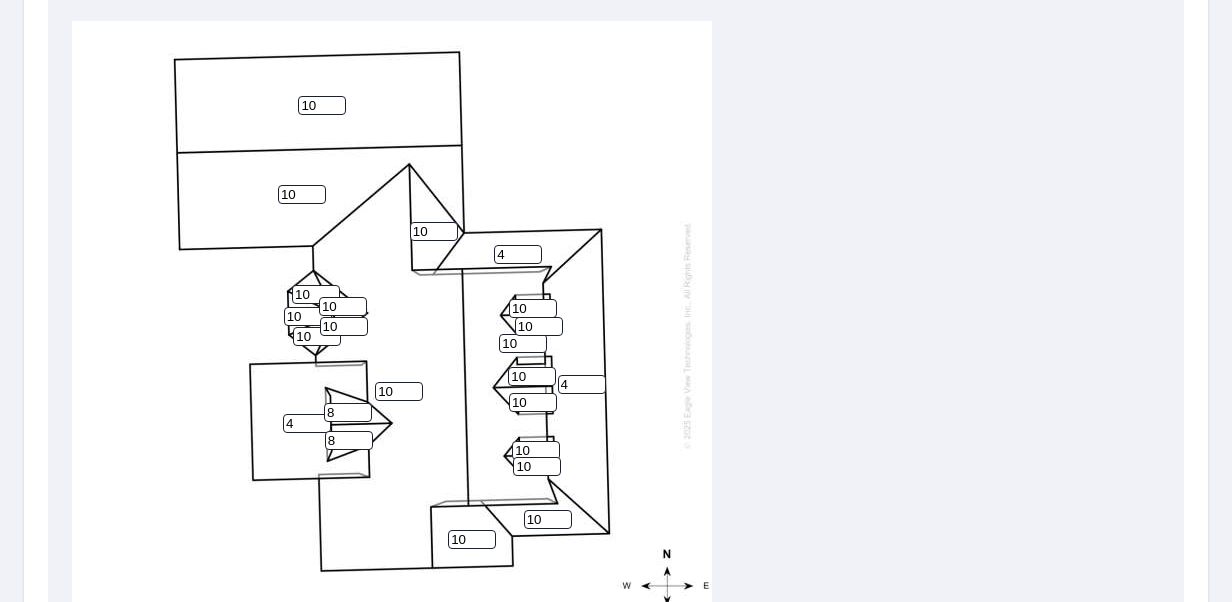 scroll, scrollTop: 722, scrollLeft: 0, axis: vertical 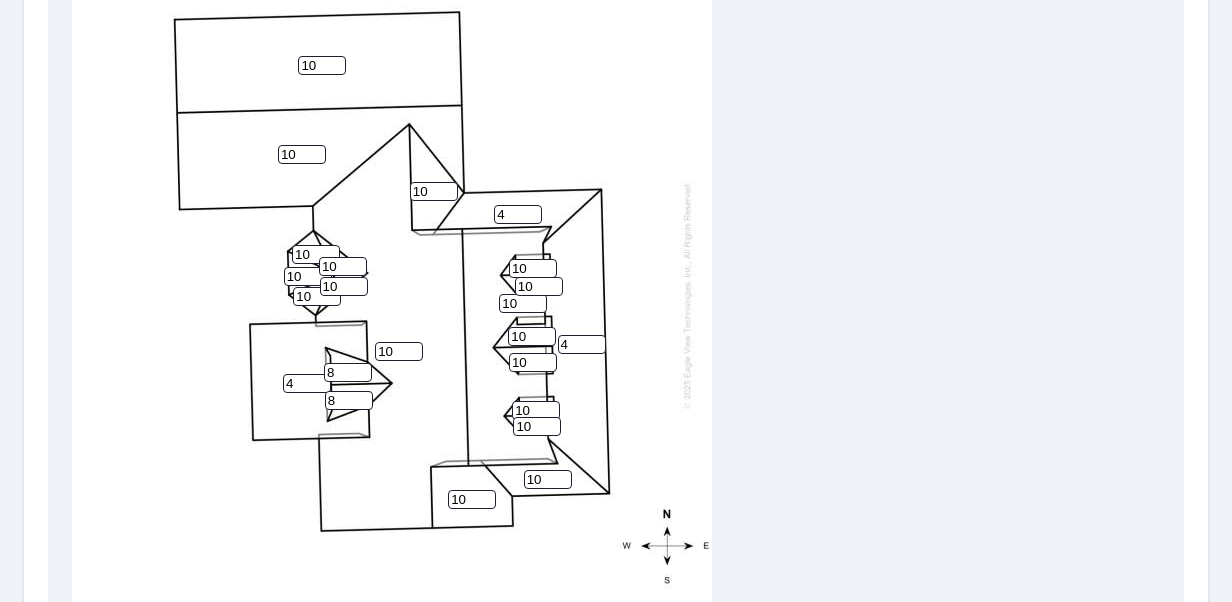 type on "4" 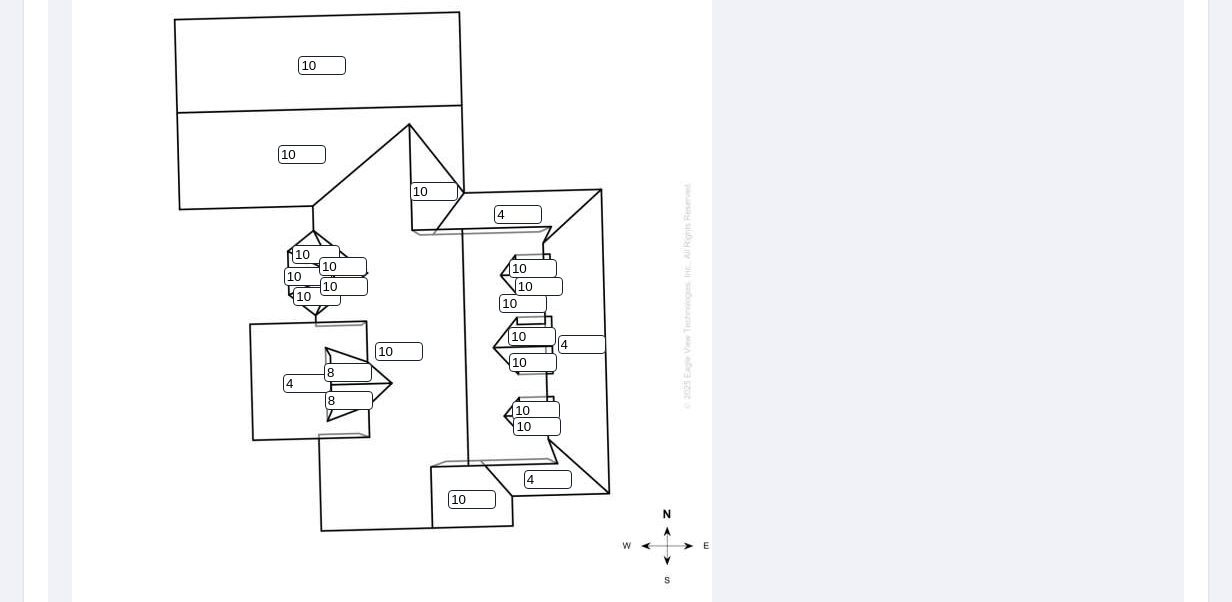 type on "4" 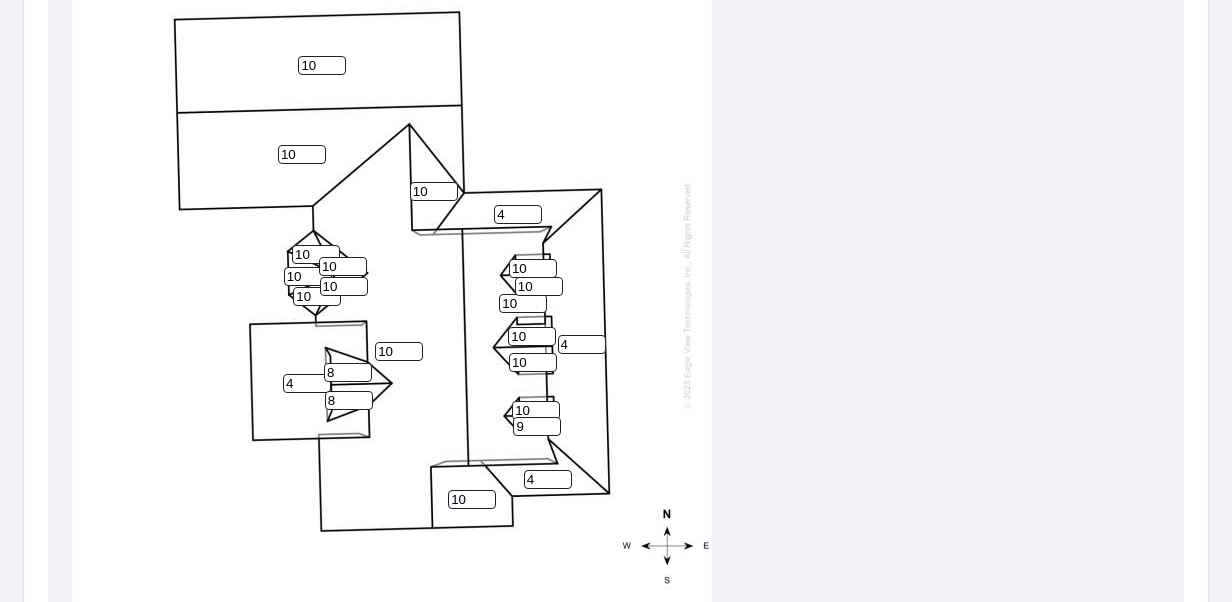 click on "9" at bounding box center [537, 426] 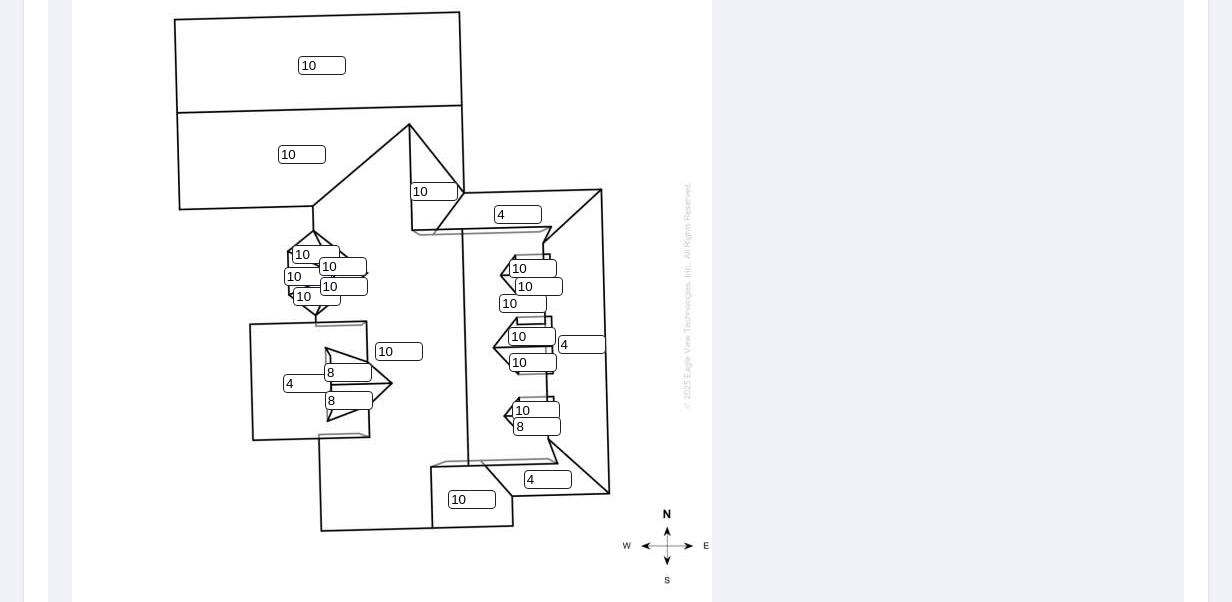 type on "8" 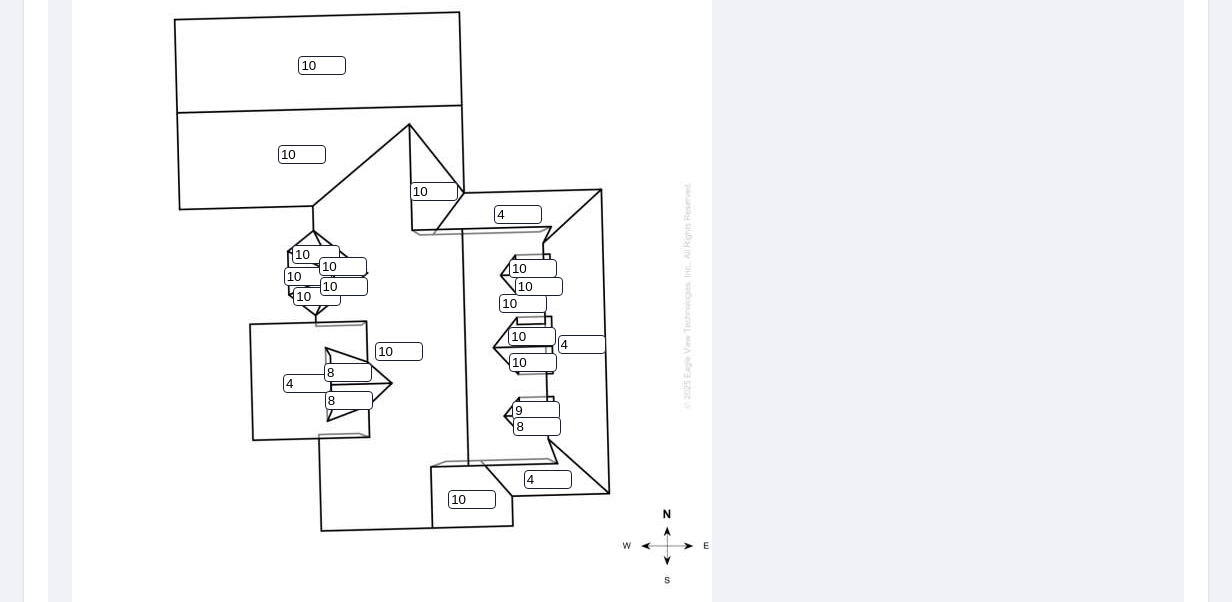click on "9" at bounding box center (536, 410) 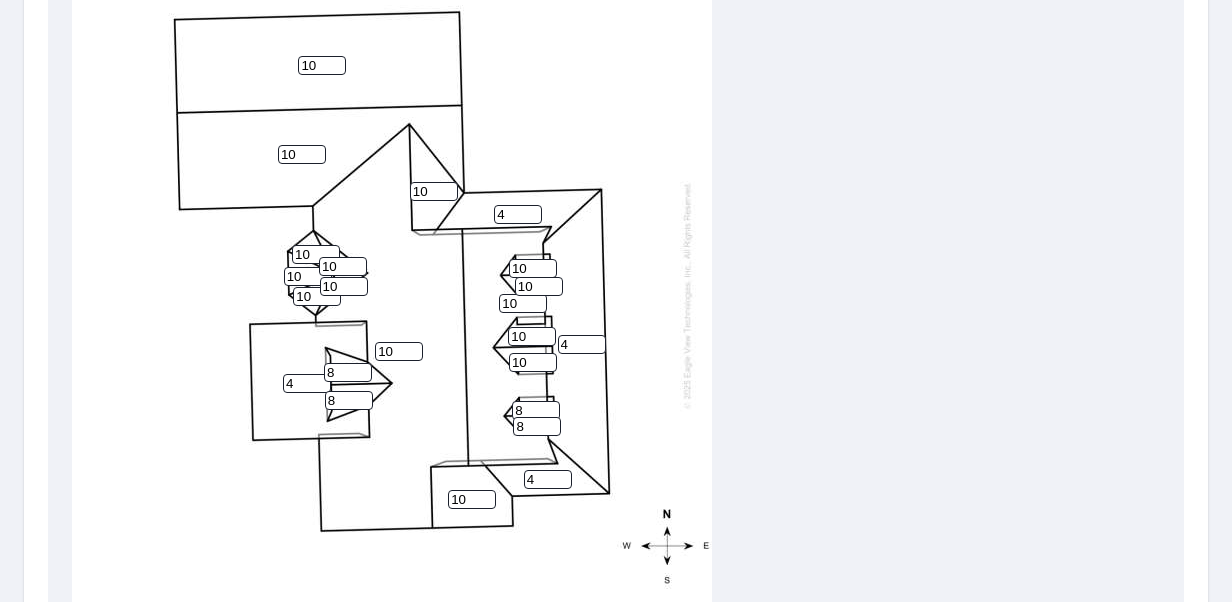 type on "8" 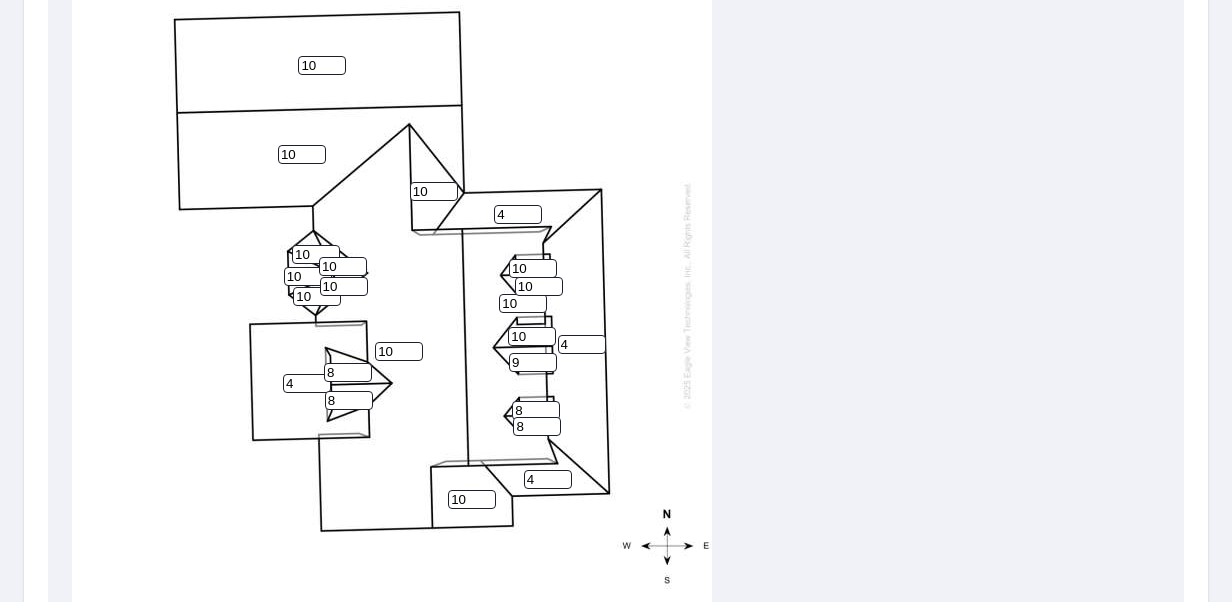 click on "9" at bounding box center (533, 362) 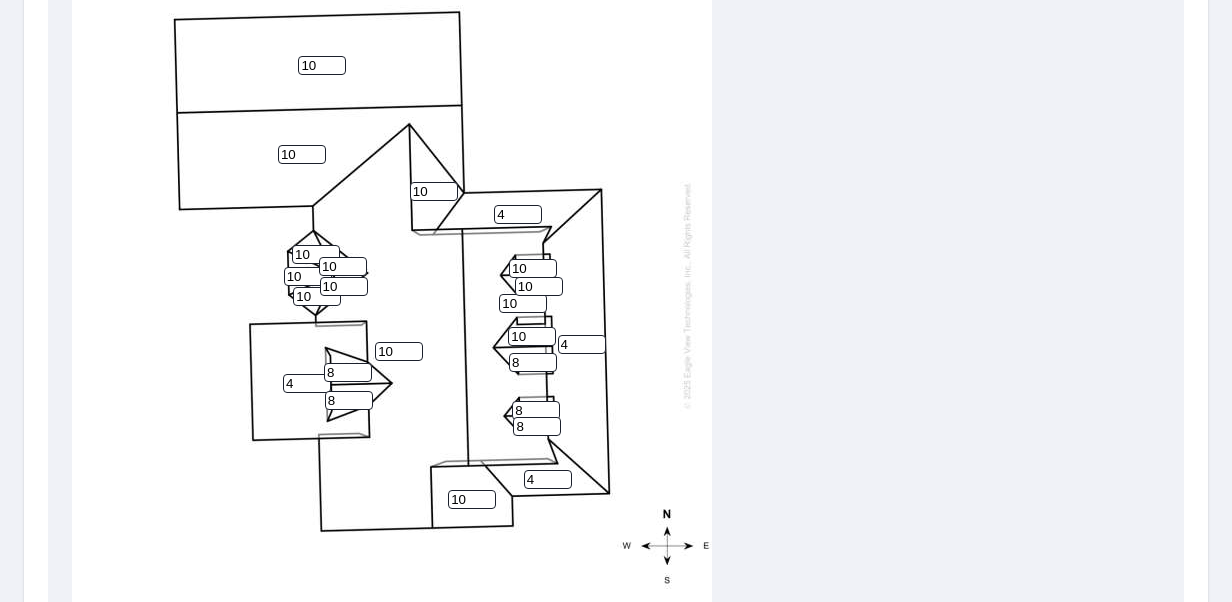type on "8" 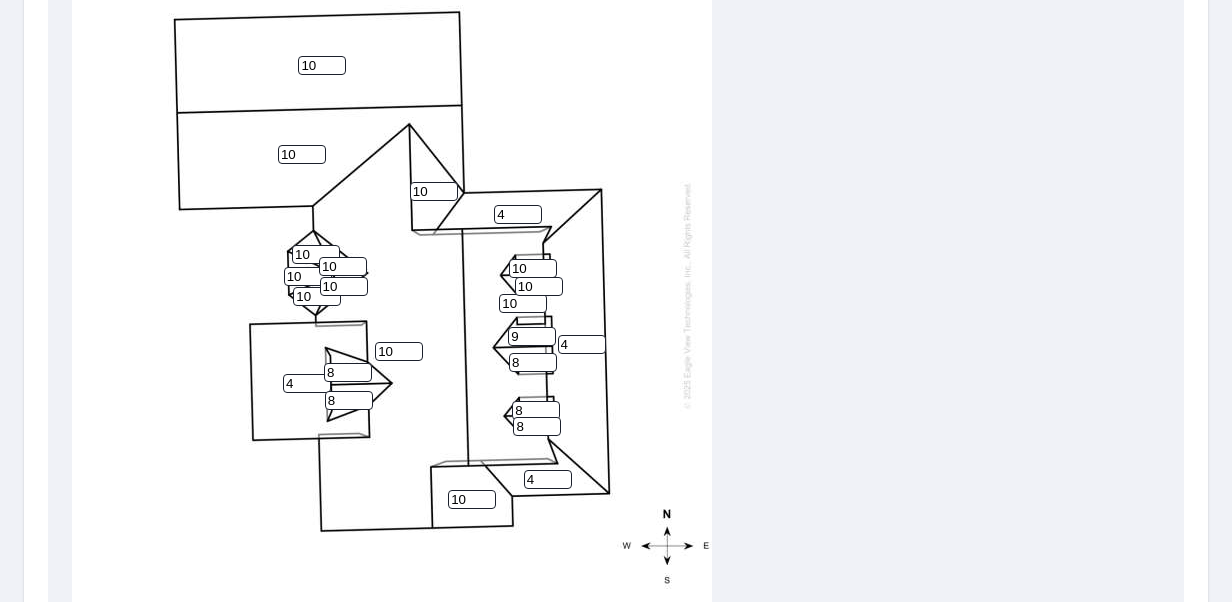 click on "9" at bounding box center (532, 336) 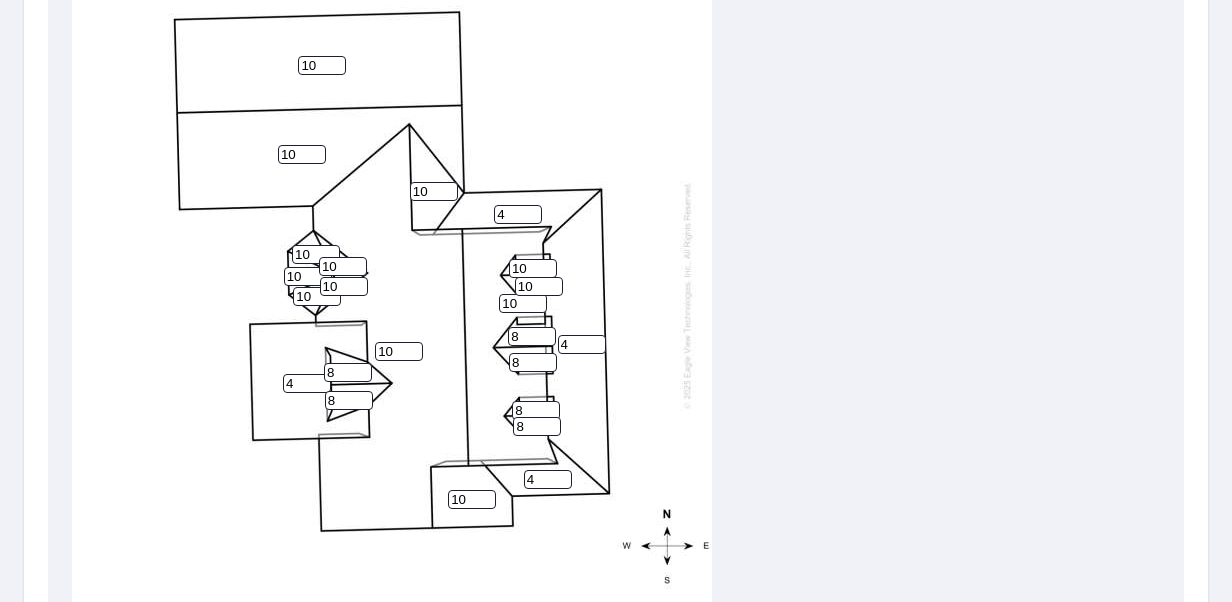 type on "8" 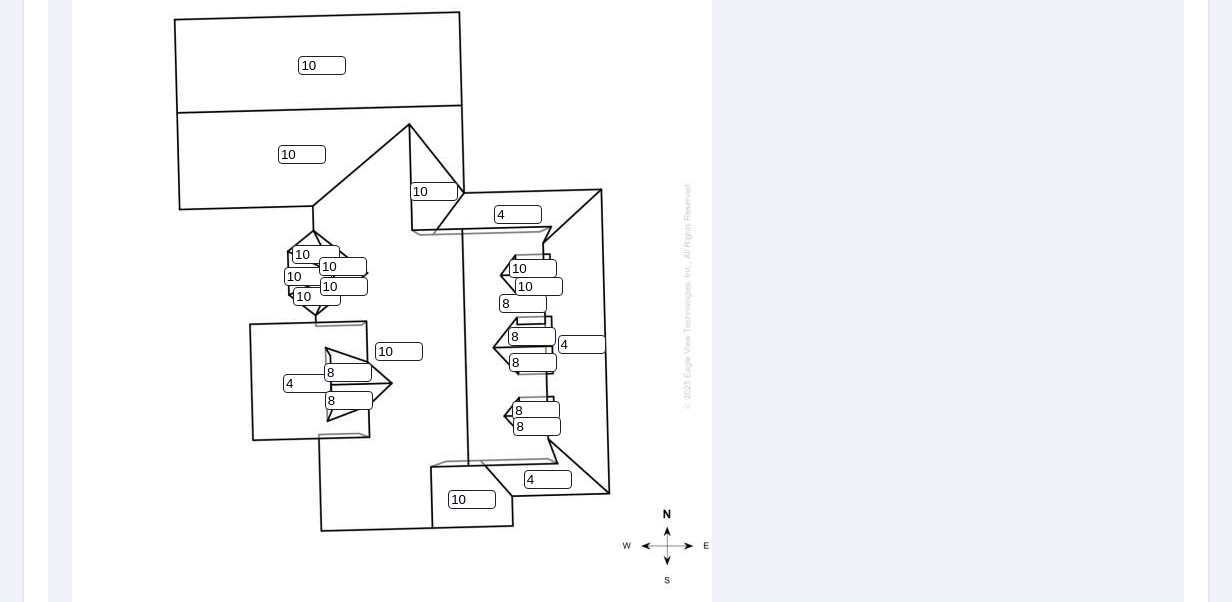 type on "8" 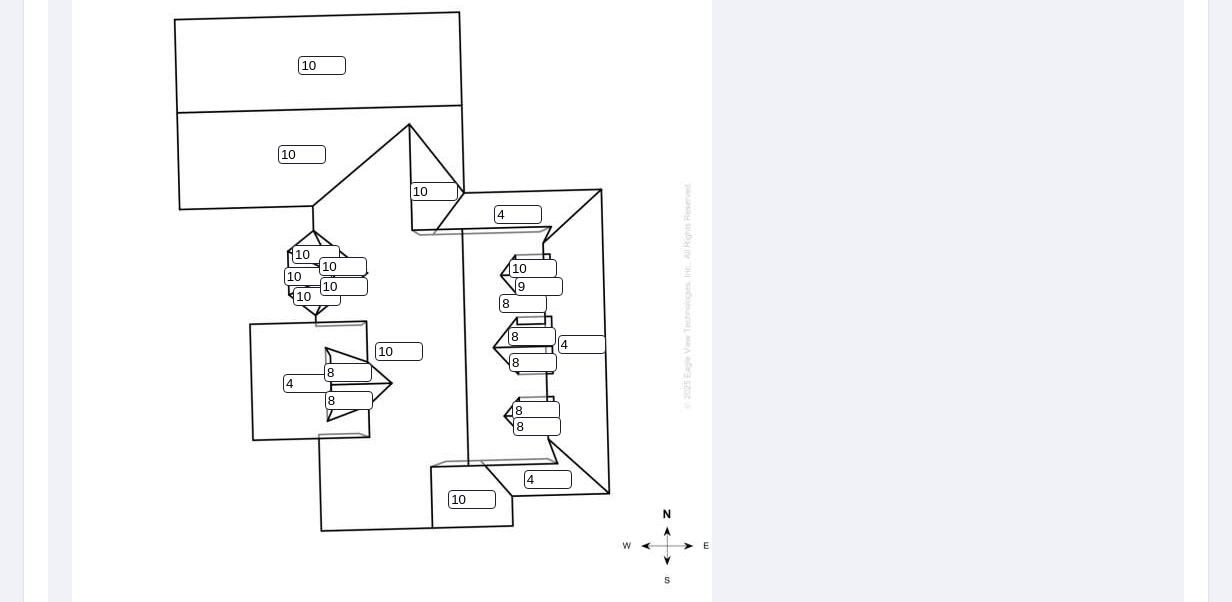 click on "9" at bounding box center (539, 286) 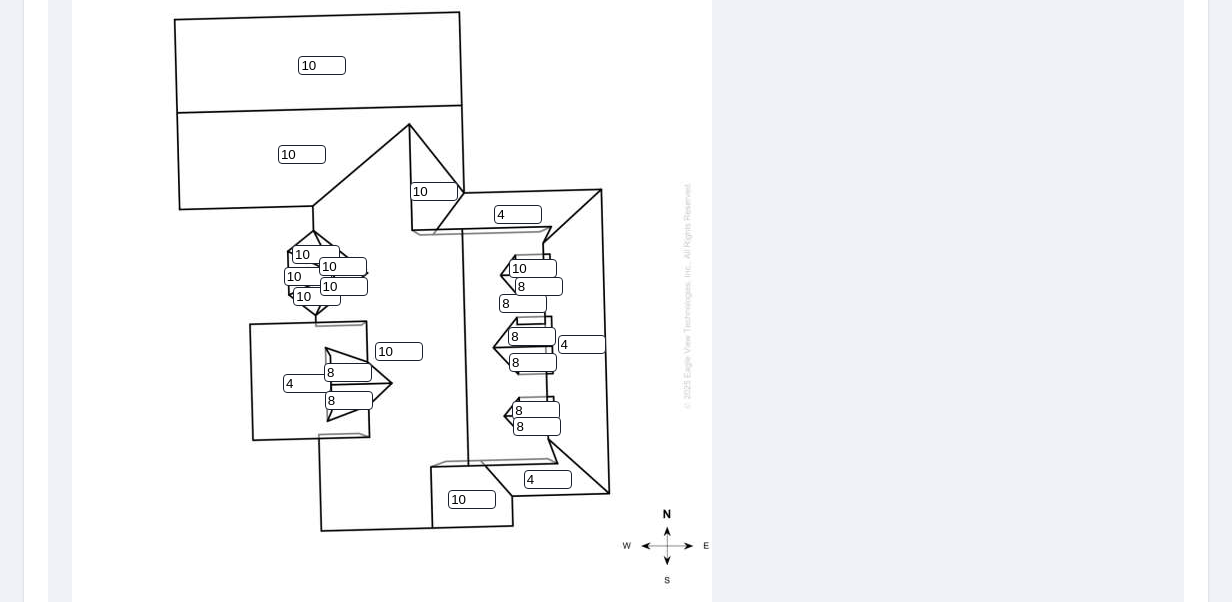 type on "8" 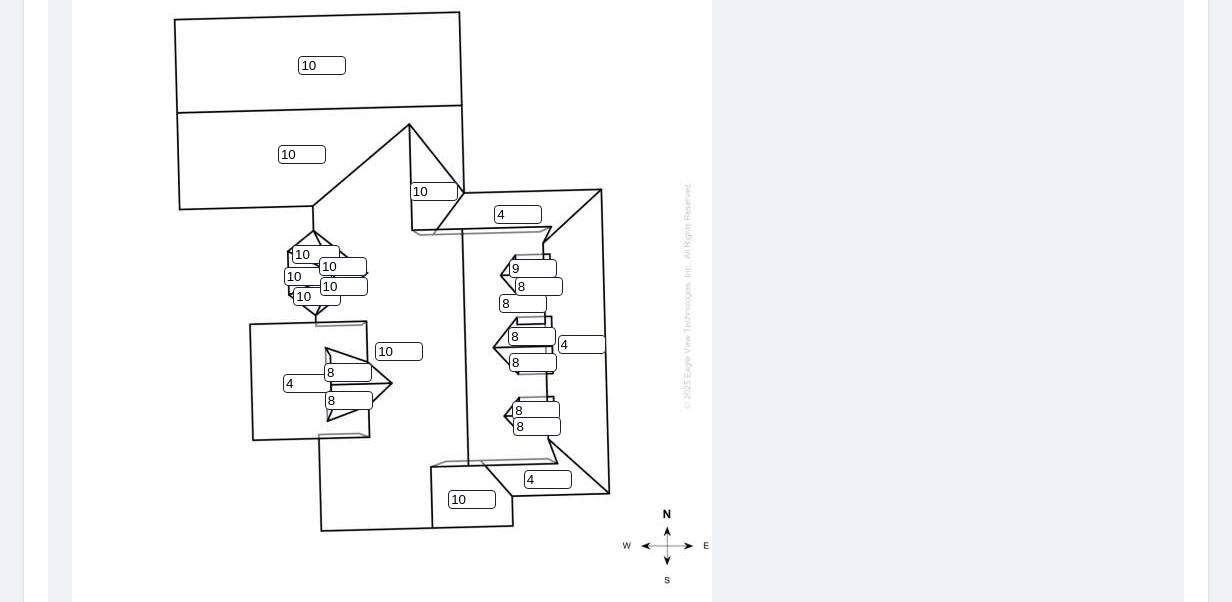 click on "9" at bounding box center [533, 268] 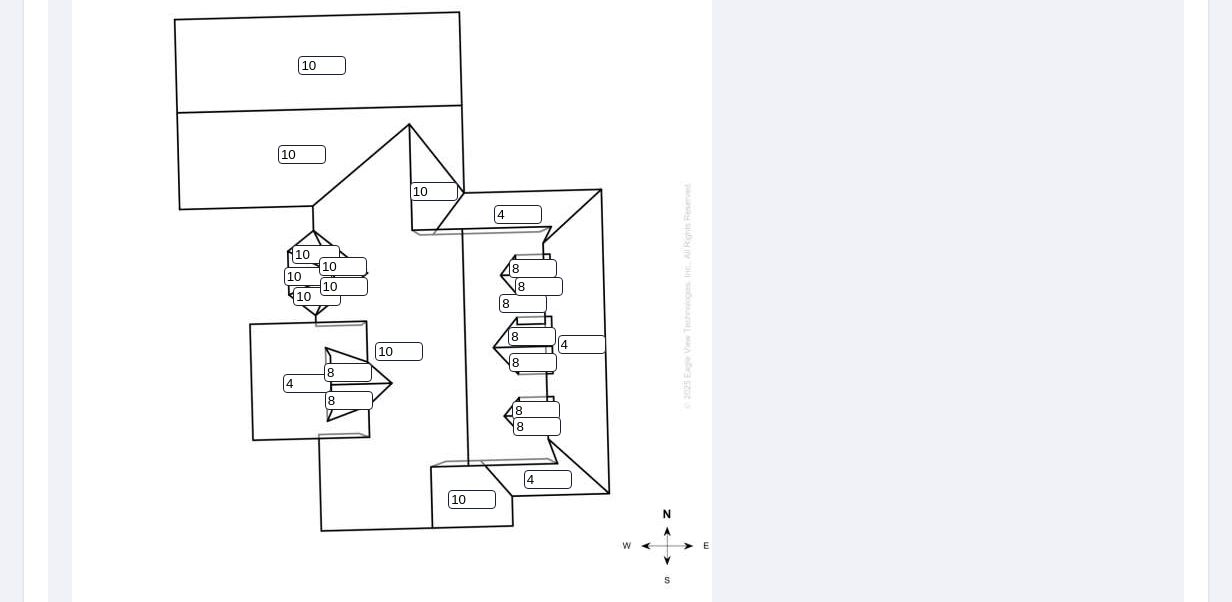 type on "8" 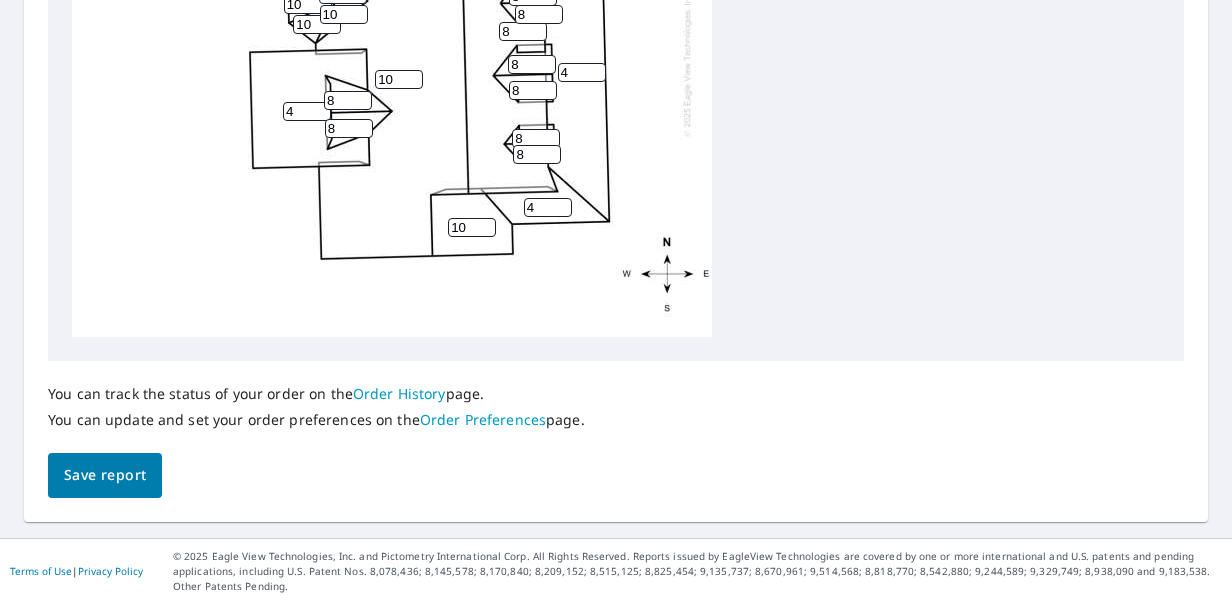 scroll, scrollTop: 995, scrollLeft: 0, axis: vertical 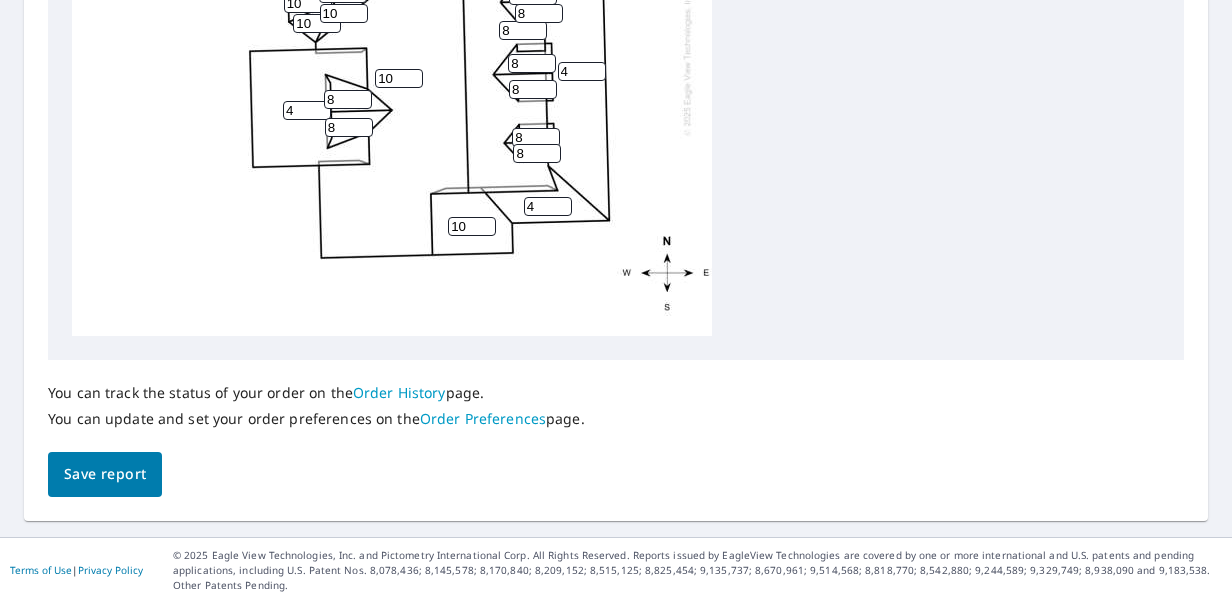 click on "Save report" at bounding box center (105, 474) 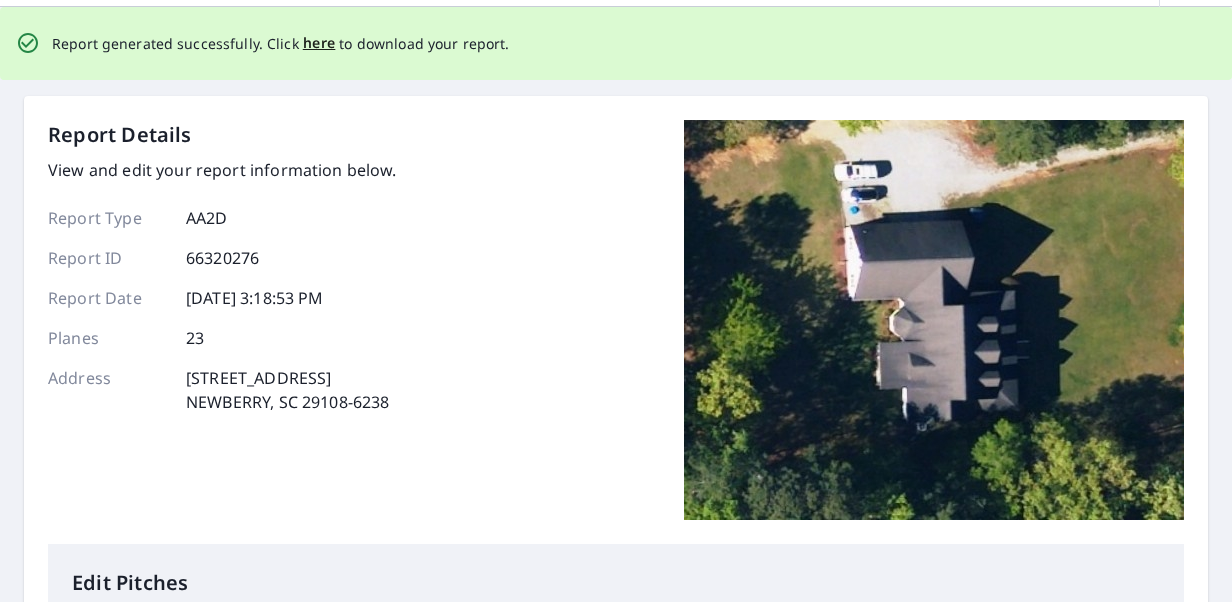 scroll, scrollTop: 0, scrollLeft: 0, axis: both 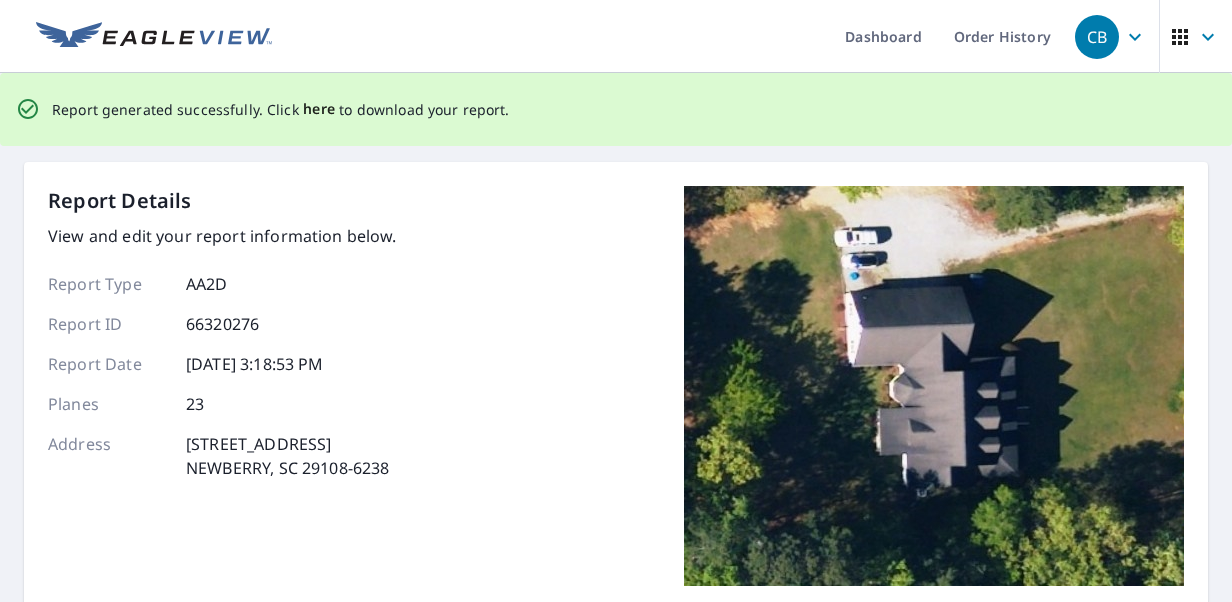 click on "here" at bounding box center (319, 109) 